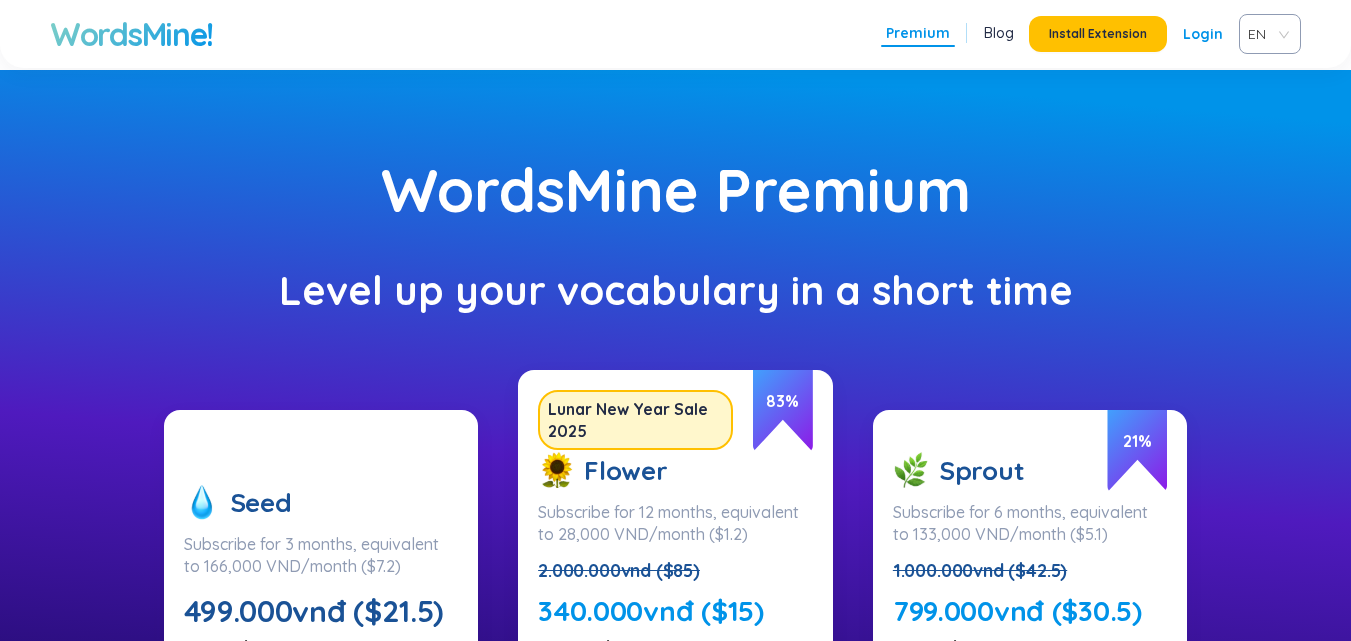 scroll, scrollTop: 333, scrollLeft: 0, axis: vertical 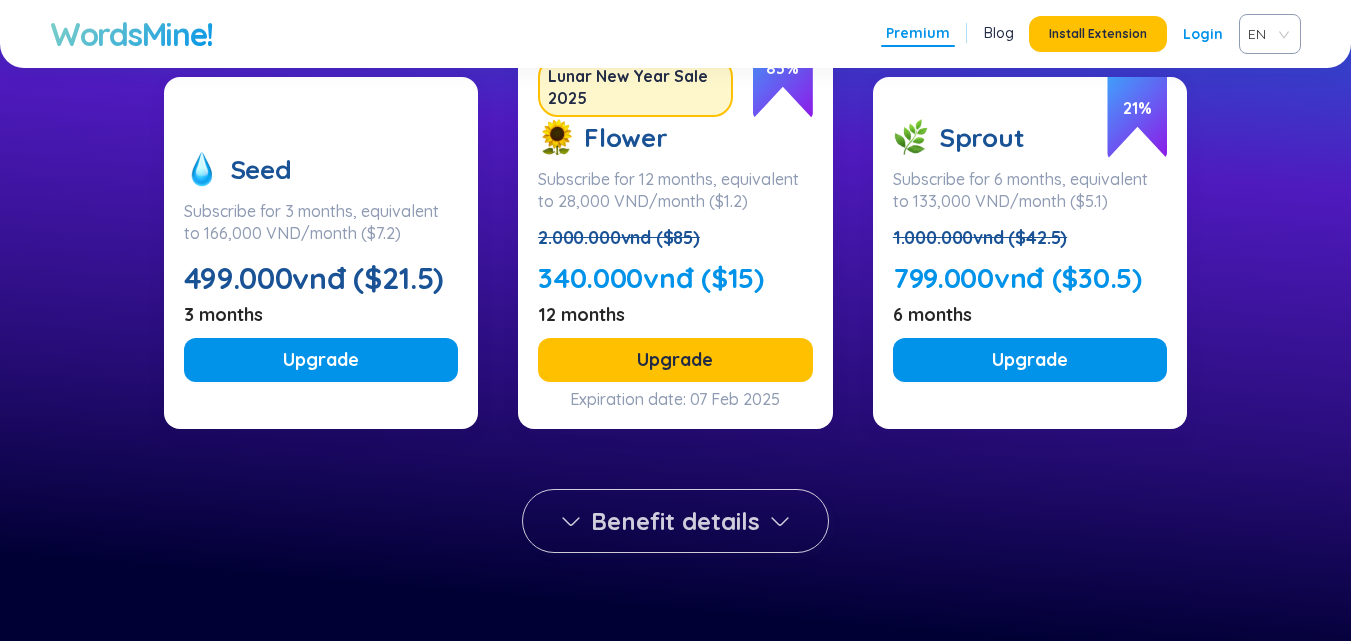 click on "Benefit details" at bounding box center (675, 521) 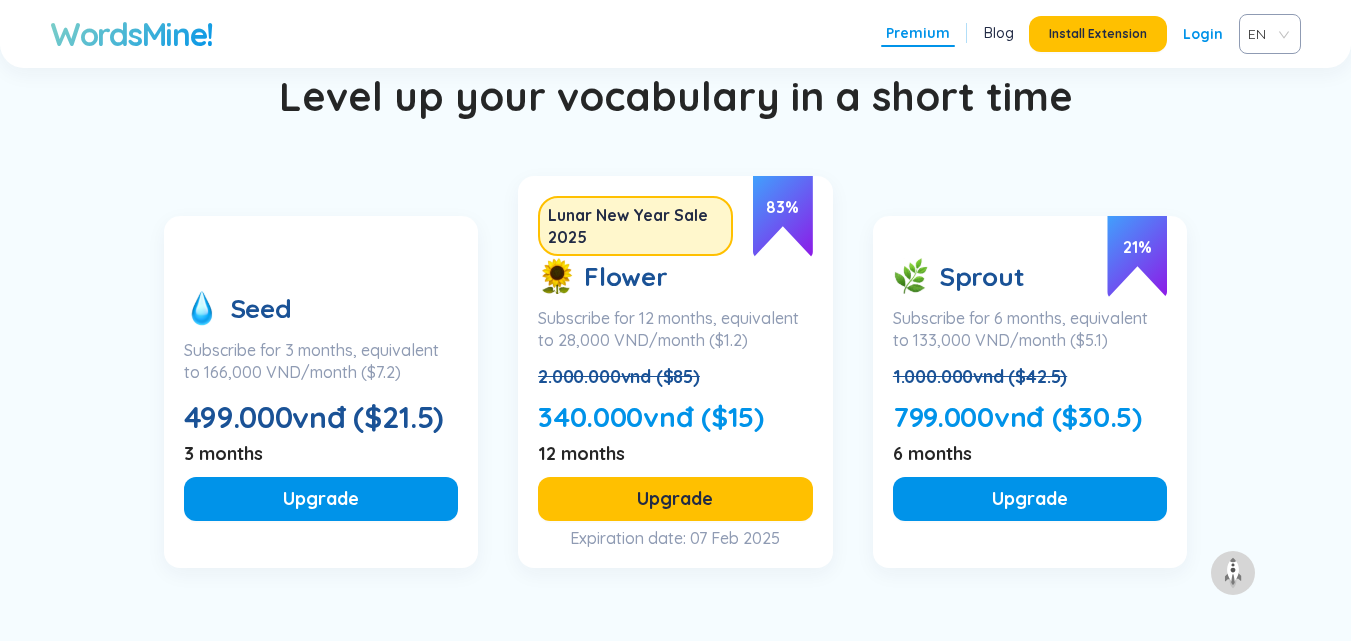 scroll, scrollTop: 7070, scrollLeft: 0, axis: vertical 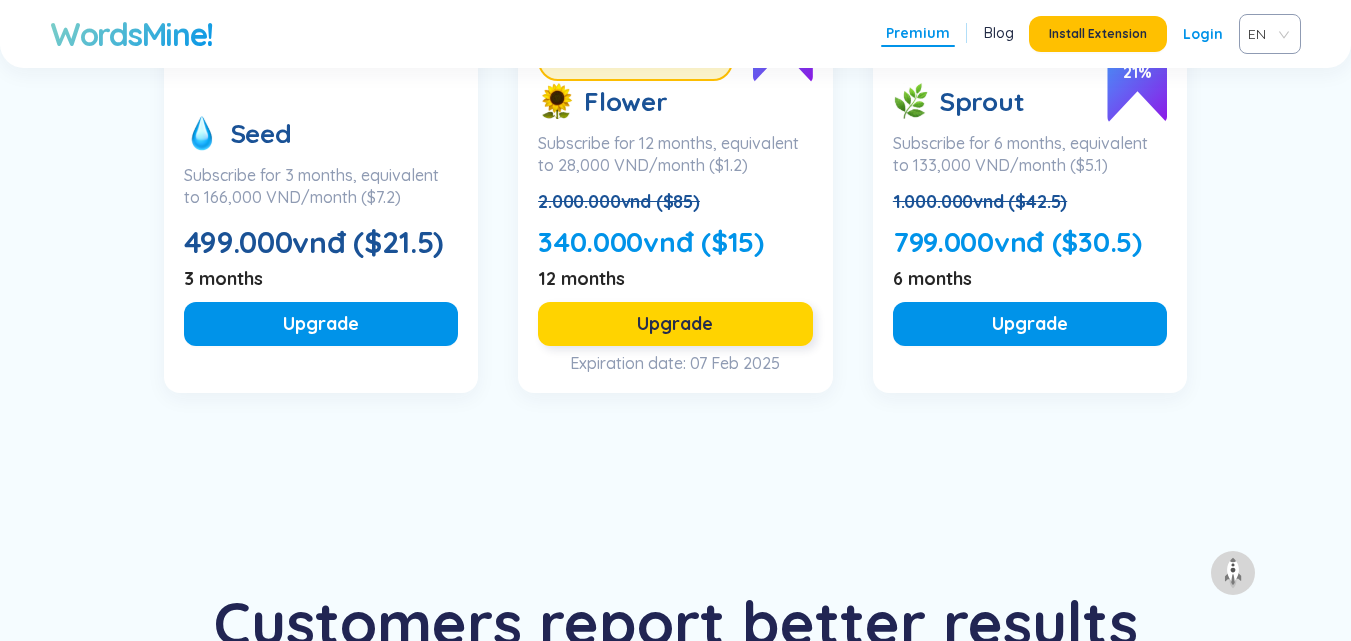click on "Upgrade" at bounding box center (675, 324) 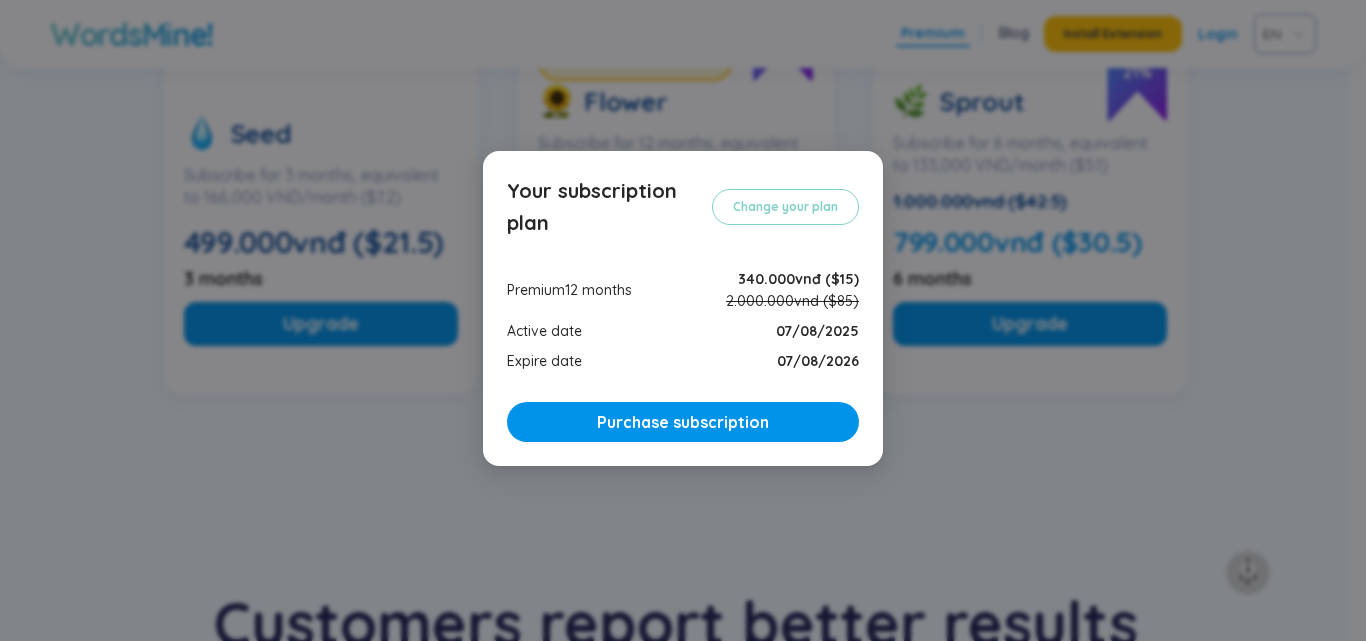 click on "Your subscription plan Change your plan Premium  12 months 340.000vnđ ($15) 2.000.000vnd ($85) Active date 07/08/2025 Expire date 07/08/2026 Purchase subscription" at bounding box center [683, 320] 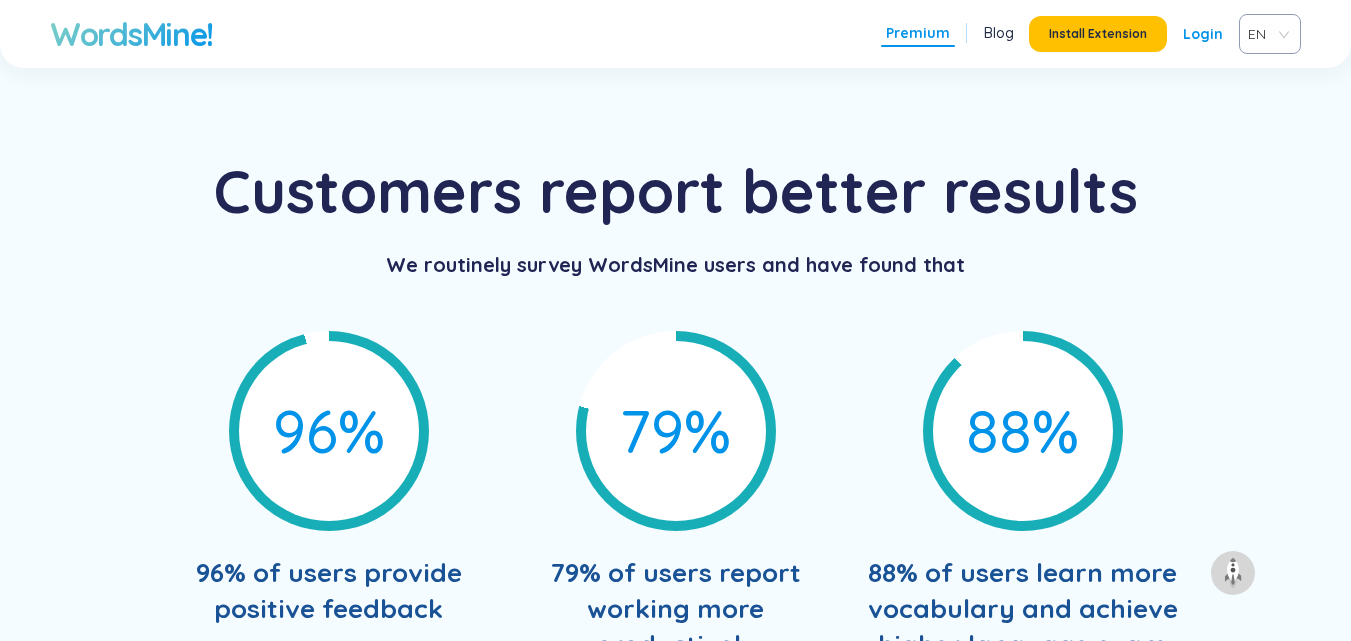 scroll, scrollTop: 7404, scrollLeft: 0, axis: vertical 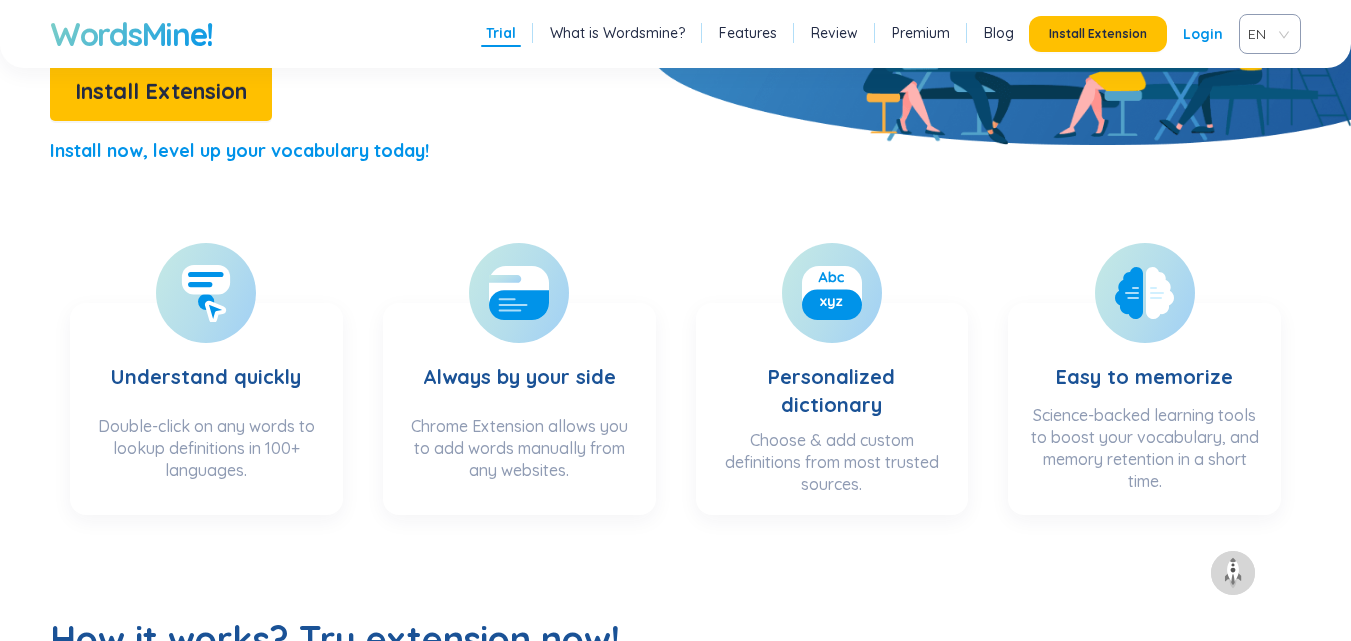 click on "Trial" at bounding box center (501, 33) 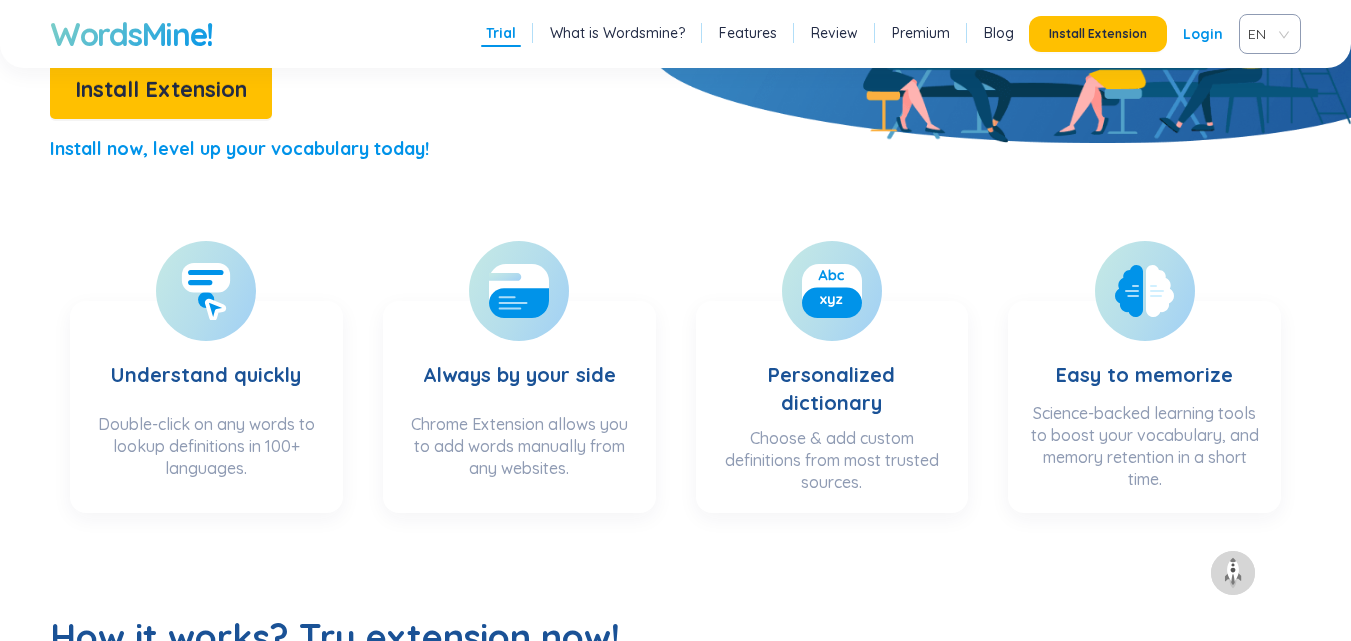 scroll, scrollTop: 1034, scrollLeft: 0, axis: vertical 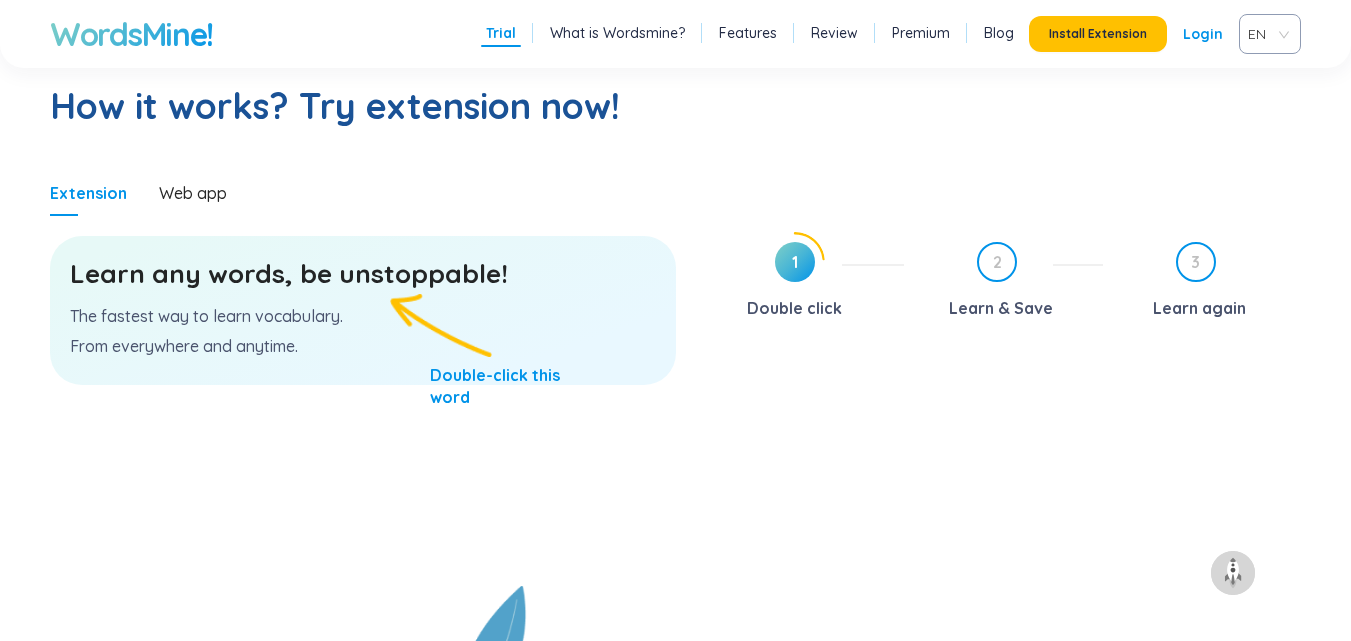 click on "Learn any words, be unstoppable!" at bounding box center [363, 274] 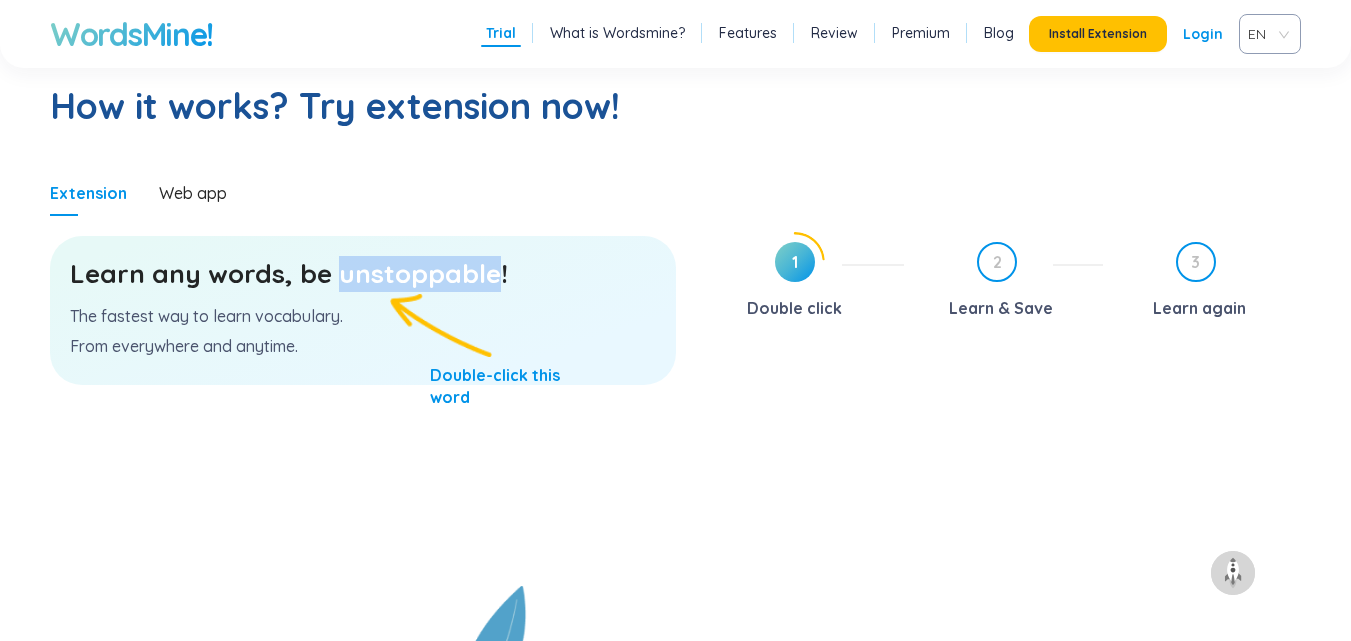 click on "Learn any words, be unstoppable!" at bounding box center [363, 274] 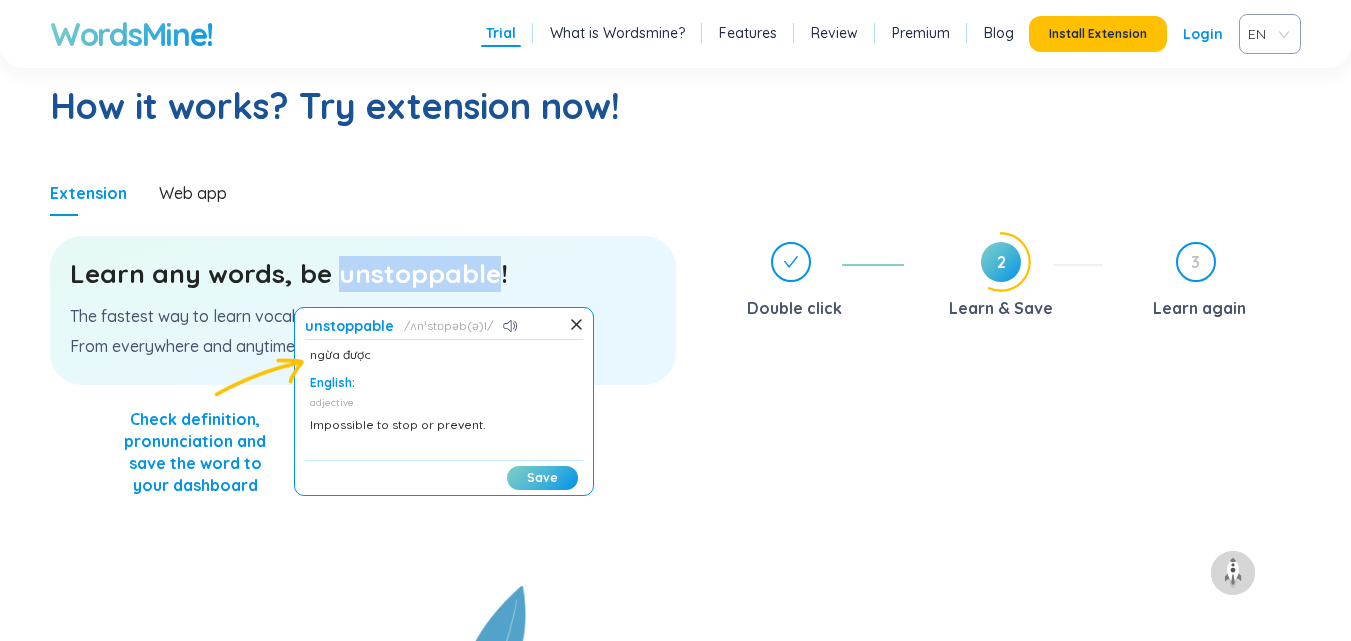 scroll, scrollTop: 0, scrollLeft: 0, axis: both 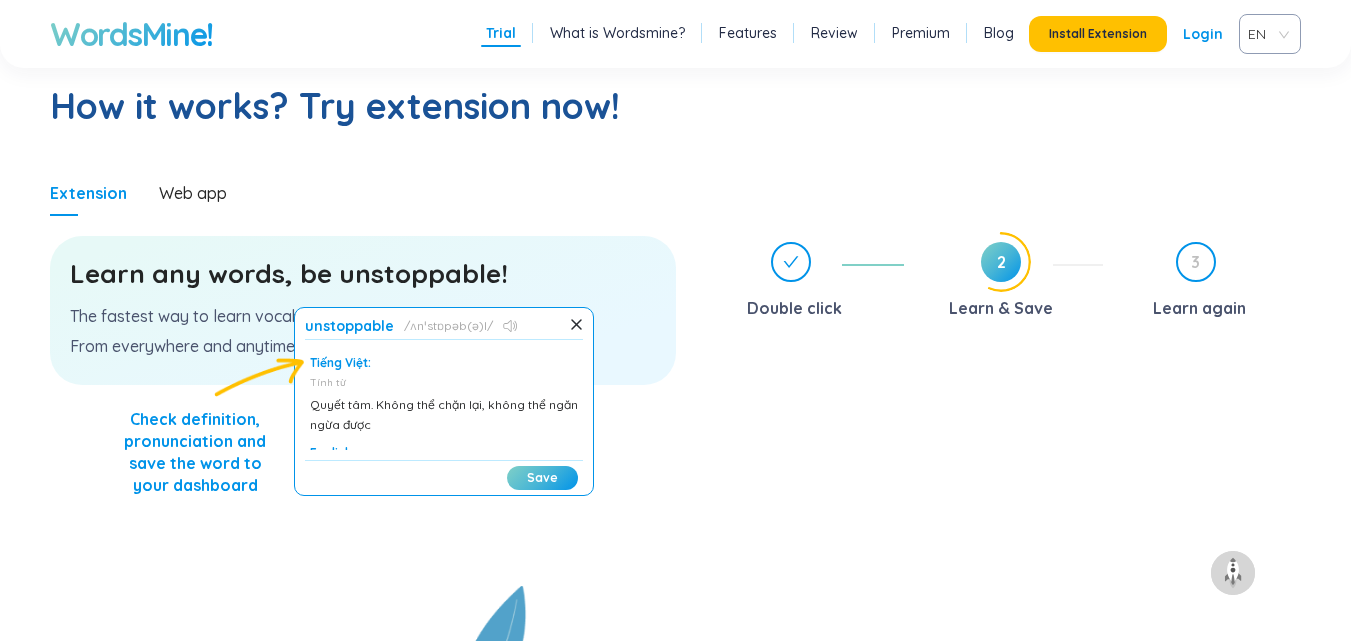 click 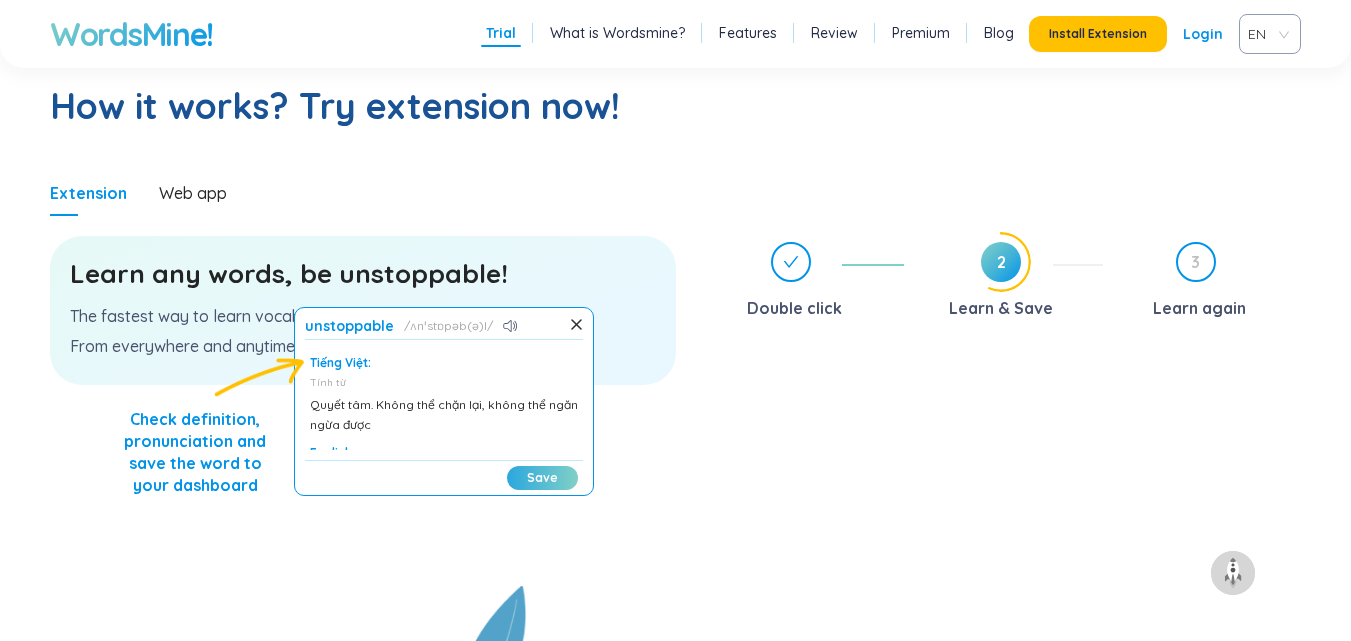 click on "Save" at bounding box center [542, 478] 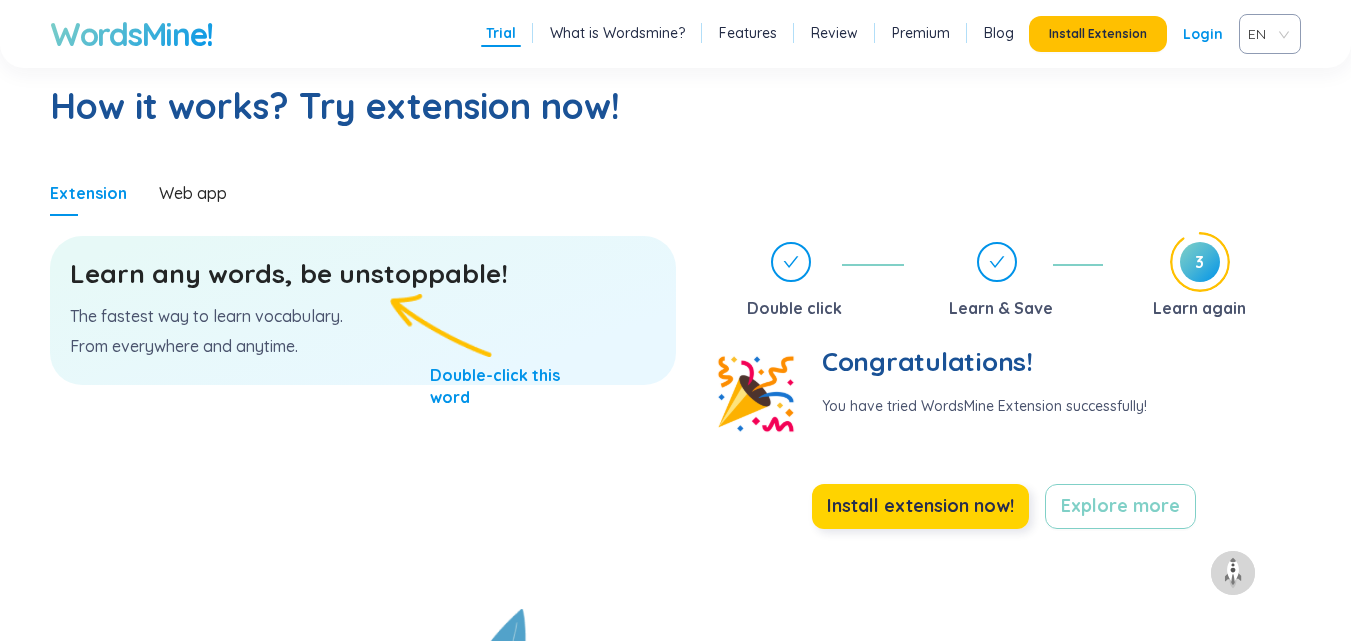 click on "Install extension now!" at bounding box center (919, 506) 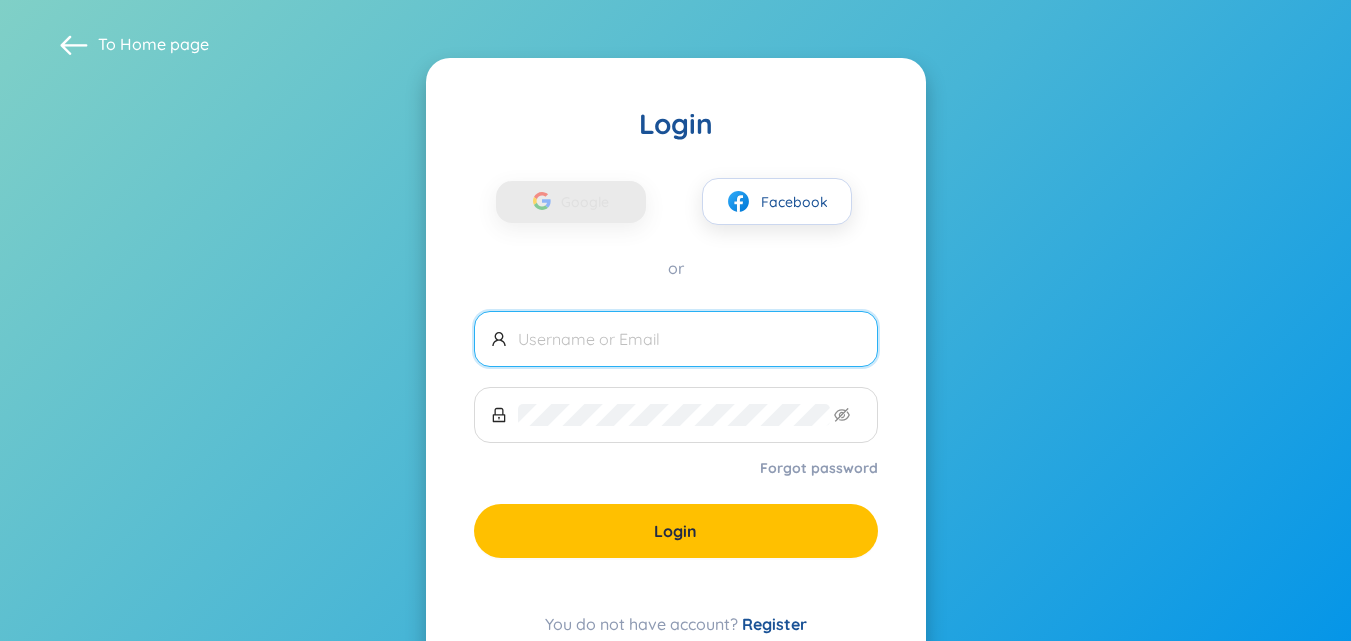 scroll, scrollTop: 0, scrollLeft: 0, axis: both 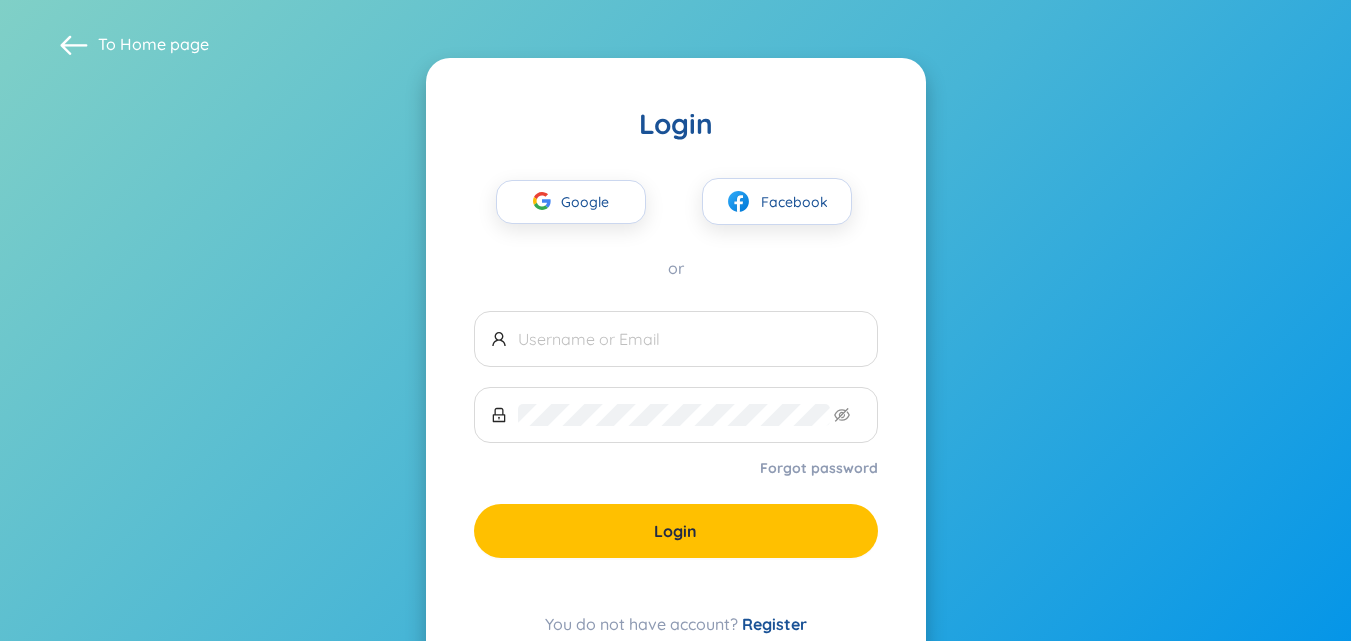click on "Register" at bounding box center [774, 624] 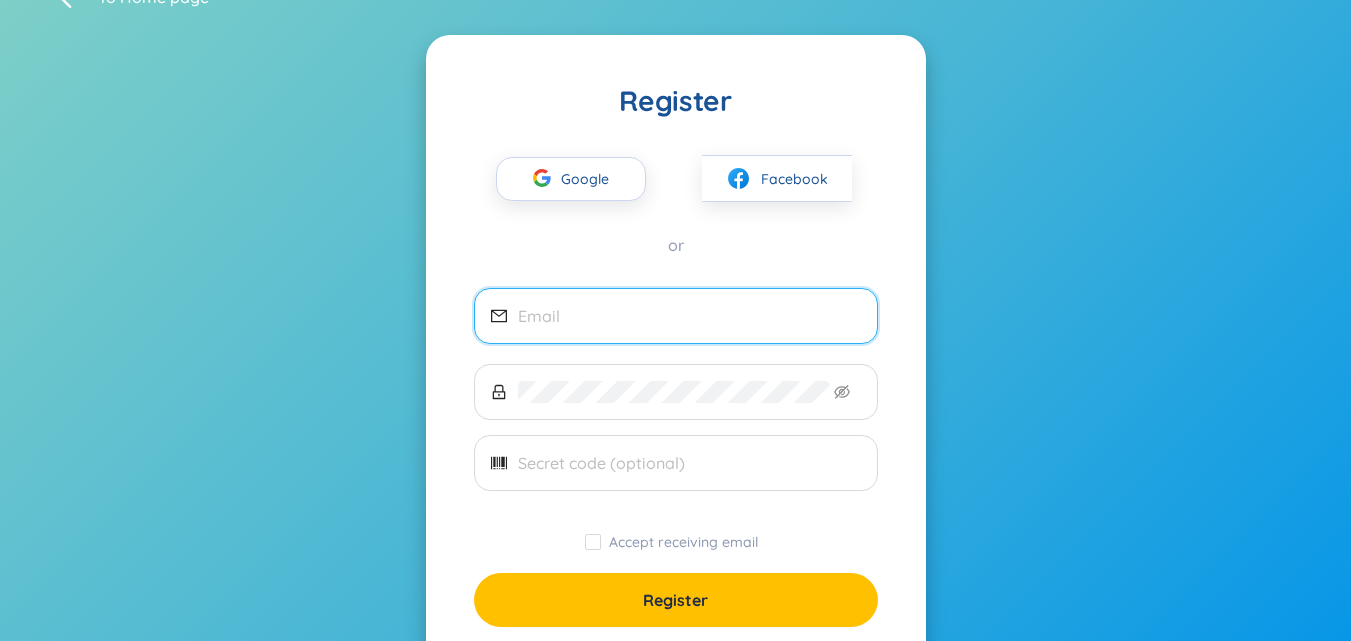 scroll, scrollTop: 0, scrollLeft: 0, axis: both 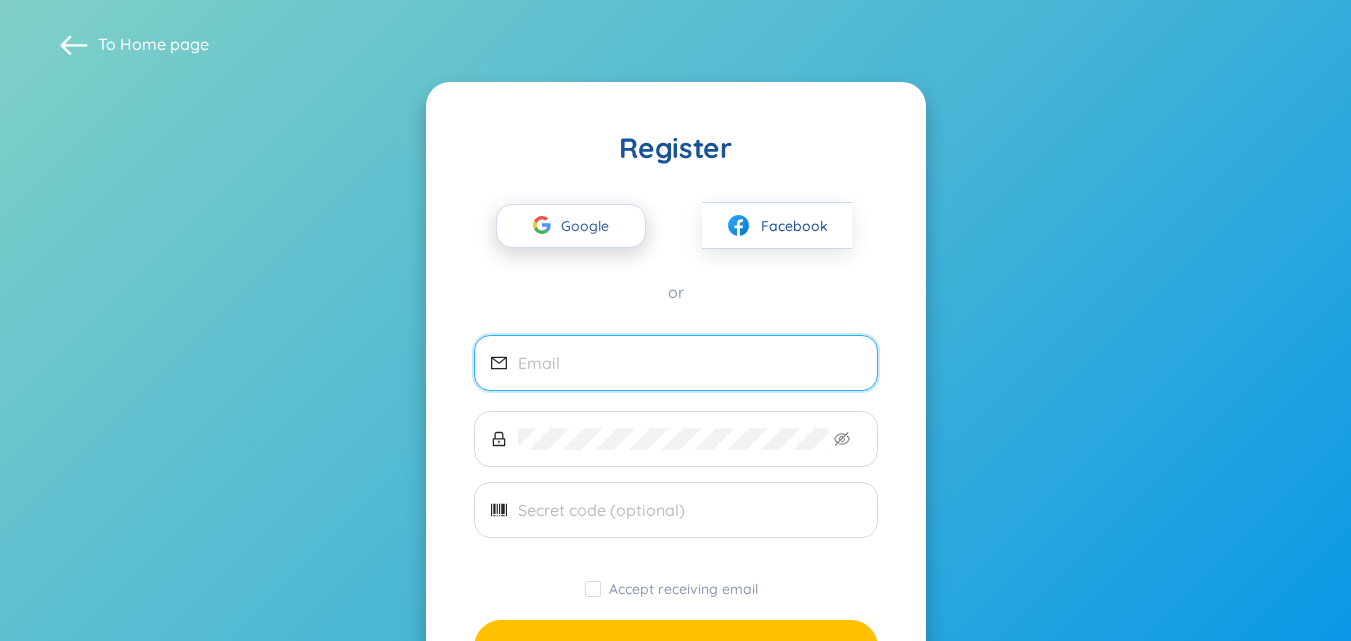click on "Google" at bounding box center [590, 226] 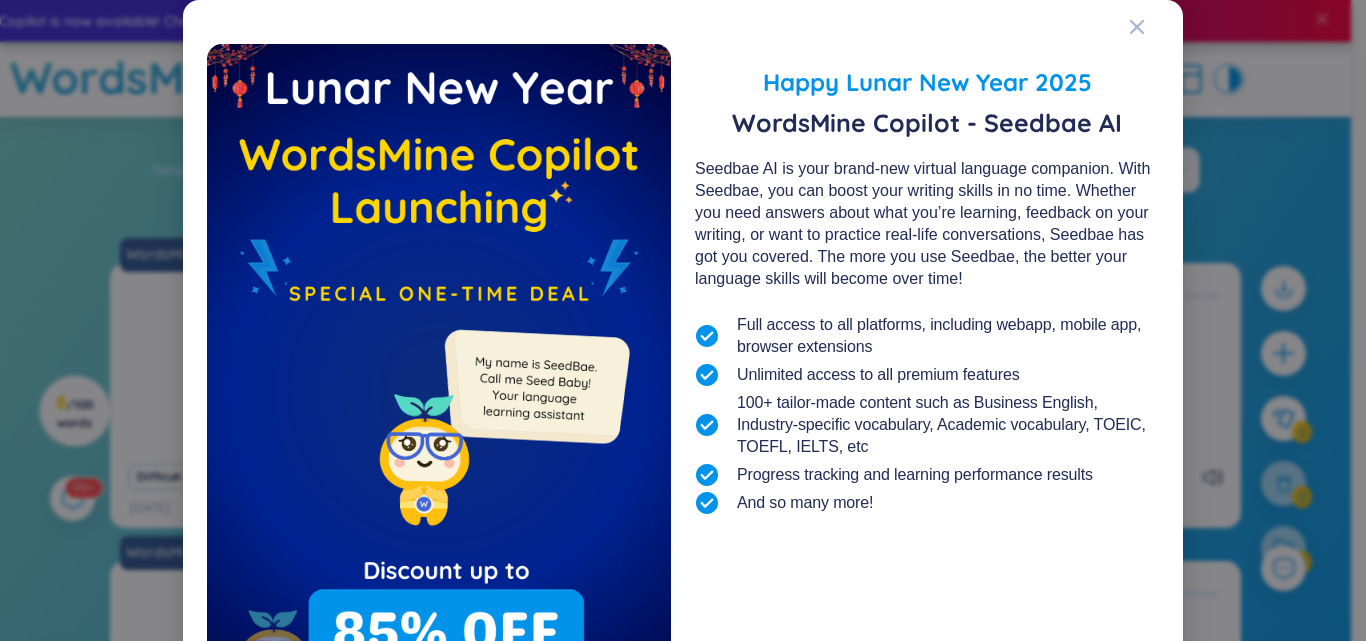 scroll, scrollTop: 0, scrollLeft: 0, axis: both 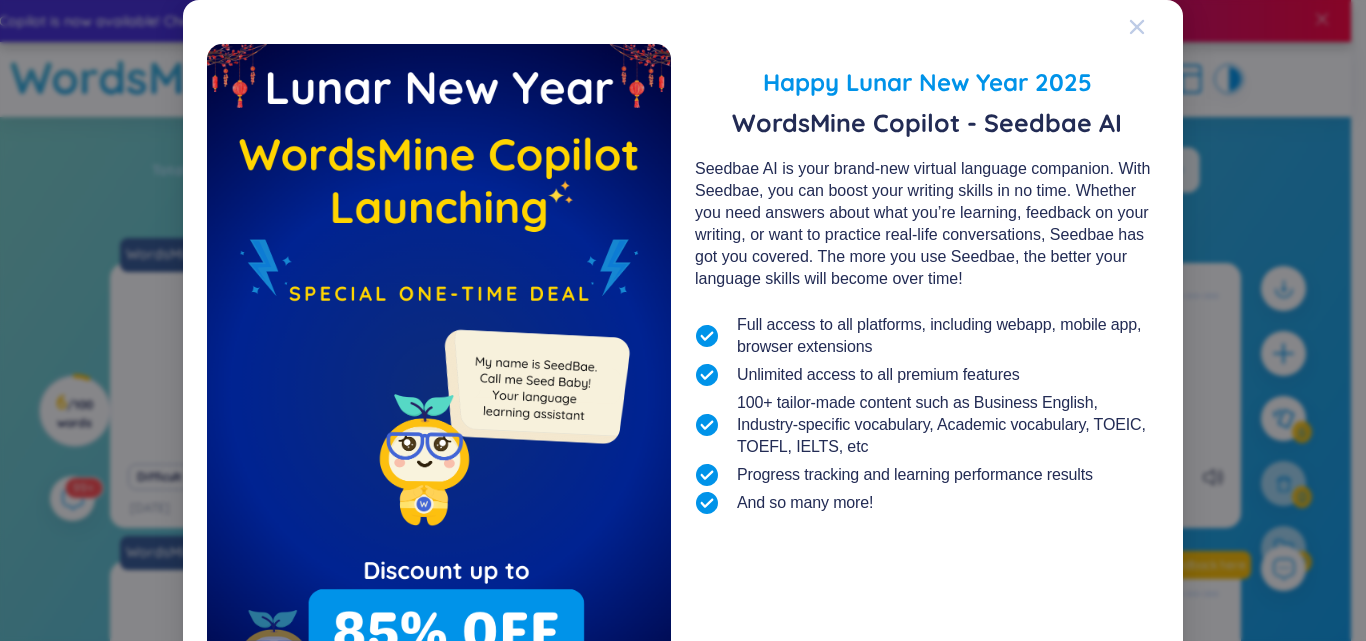 click 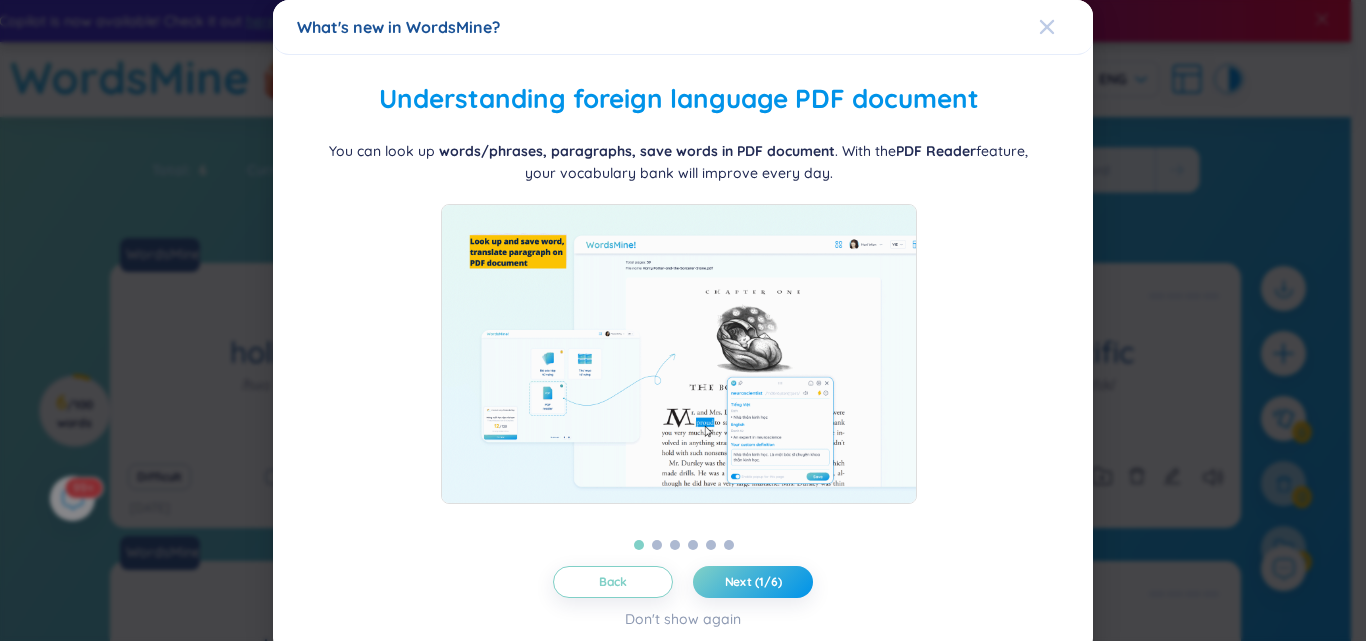 click 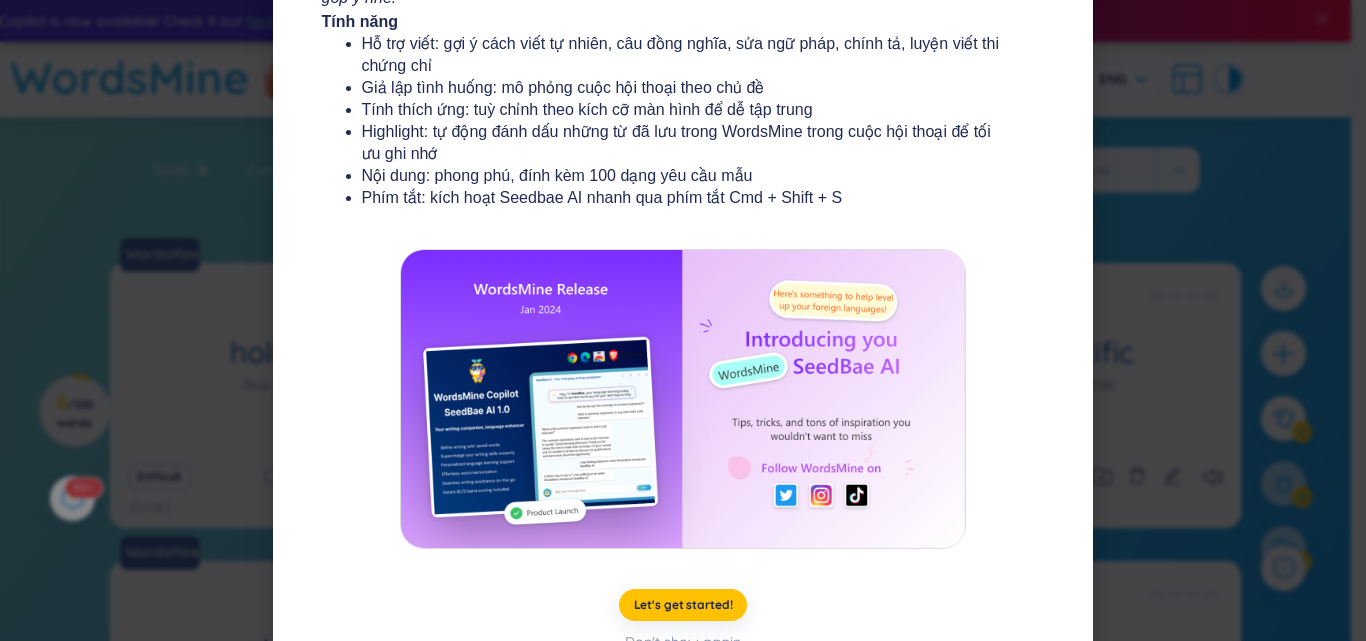 scroll, scrollTop: 369, scrollLeft: 0, axis: vertical 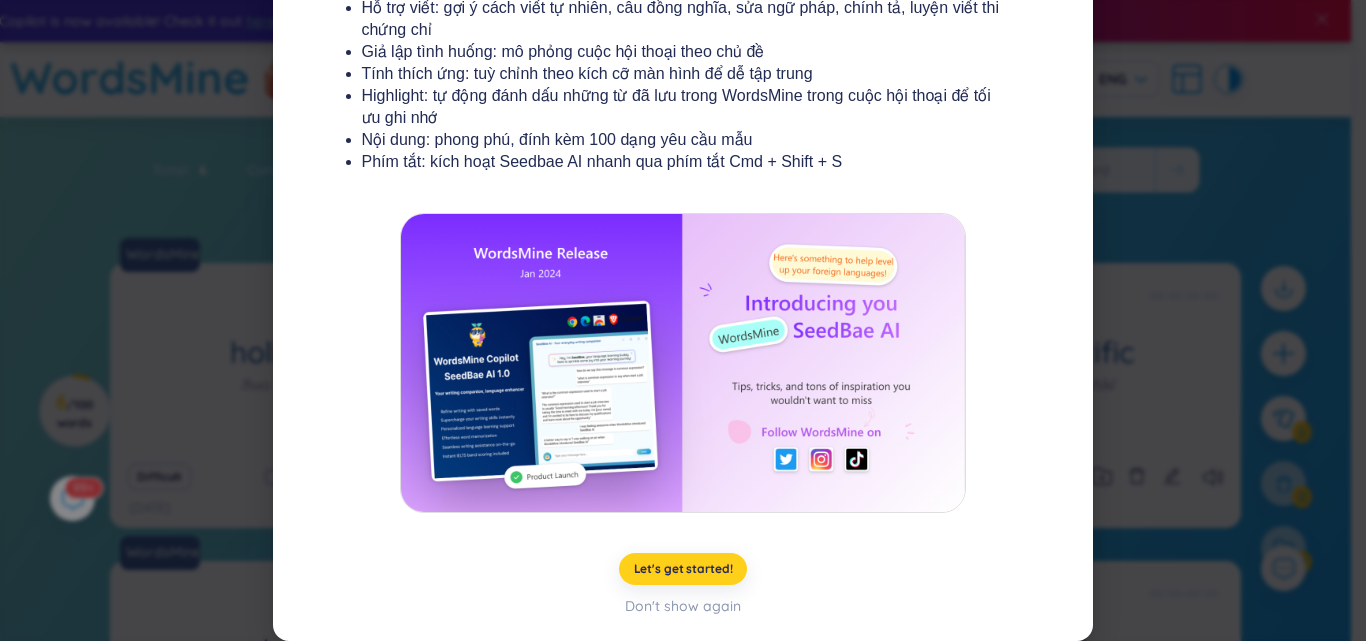 click on "Let's get started!" at bounding box center [683, 569] 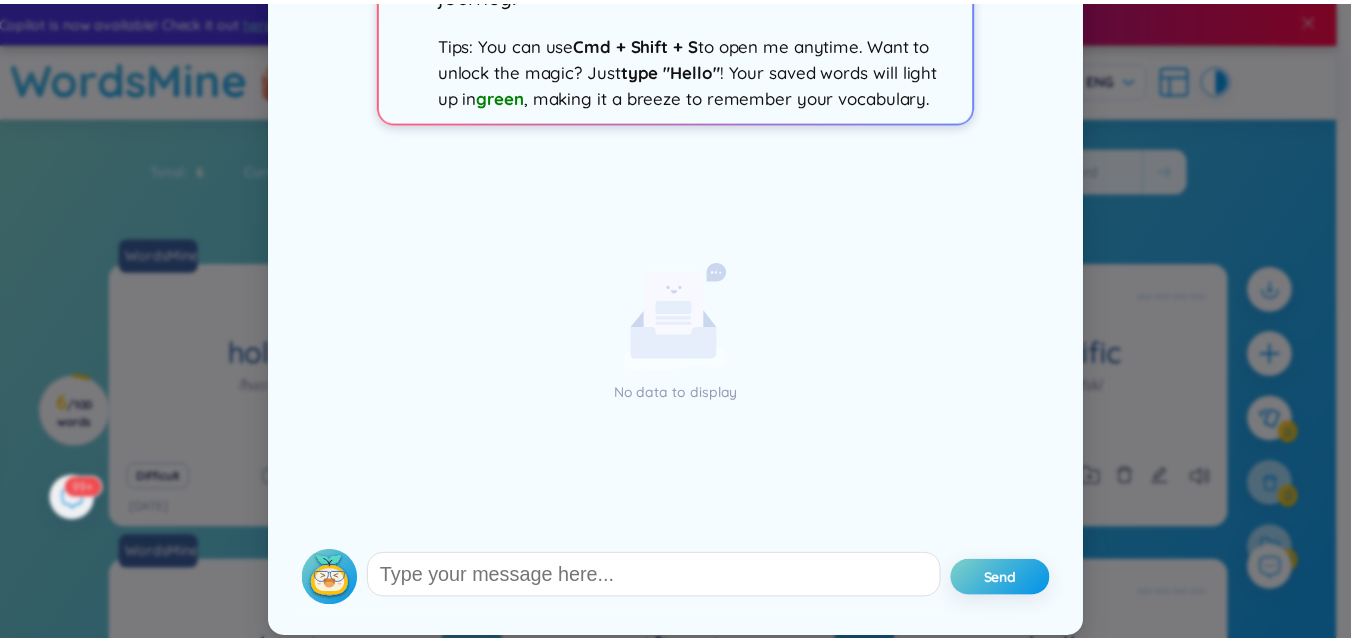 scroll, scrollTop: 0, scrollLeft: 0, axis: both 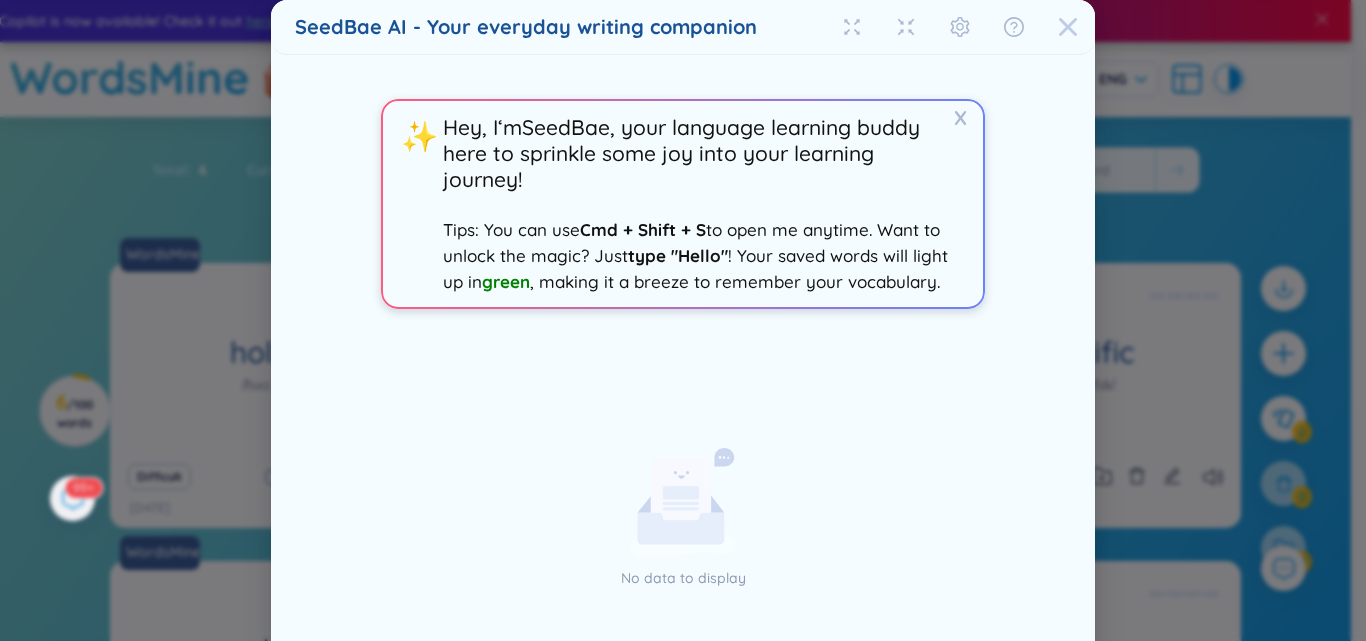 click at bounding box center (1068, 27) 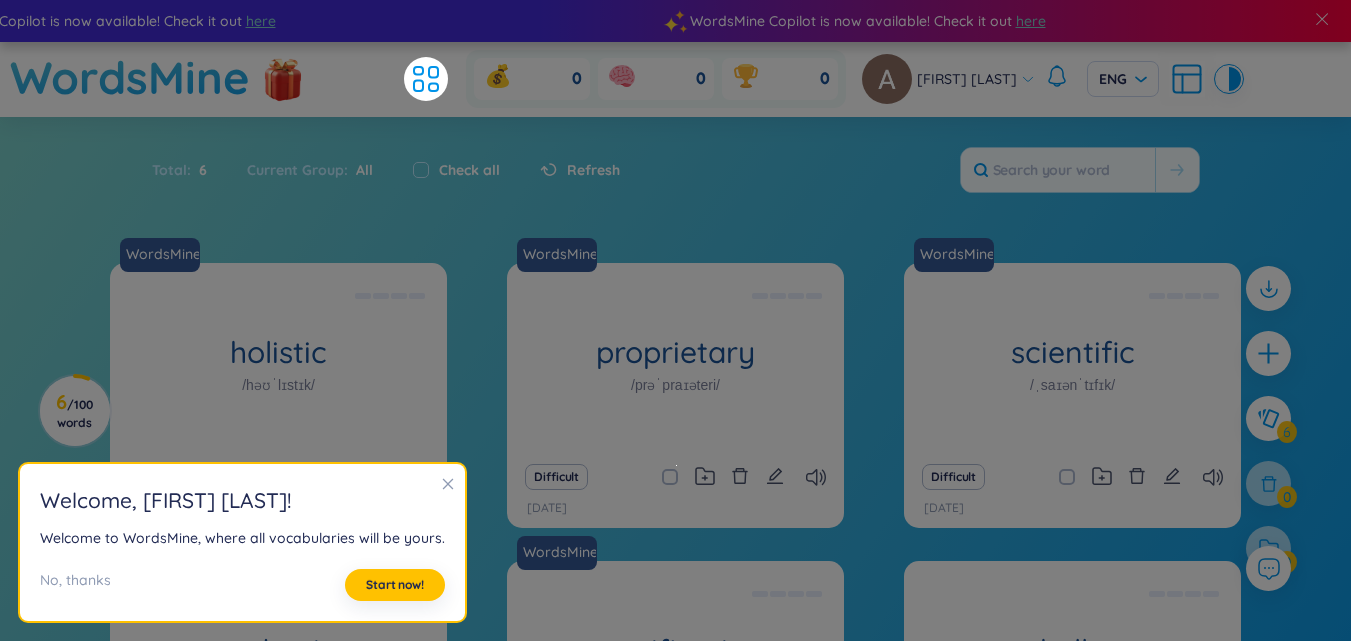 click 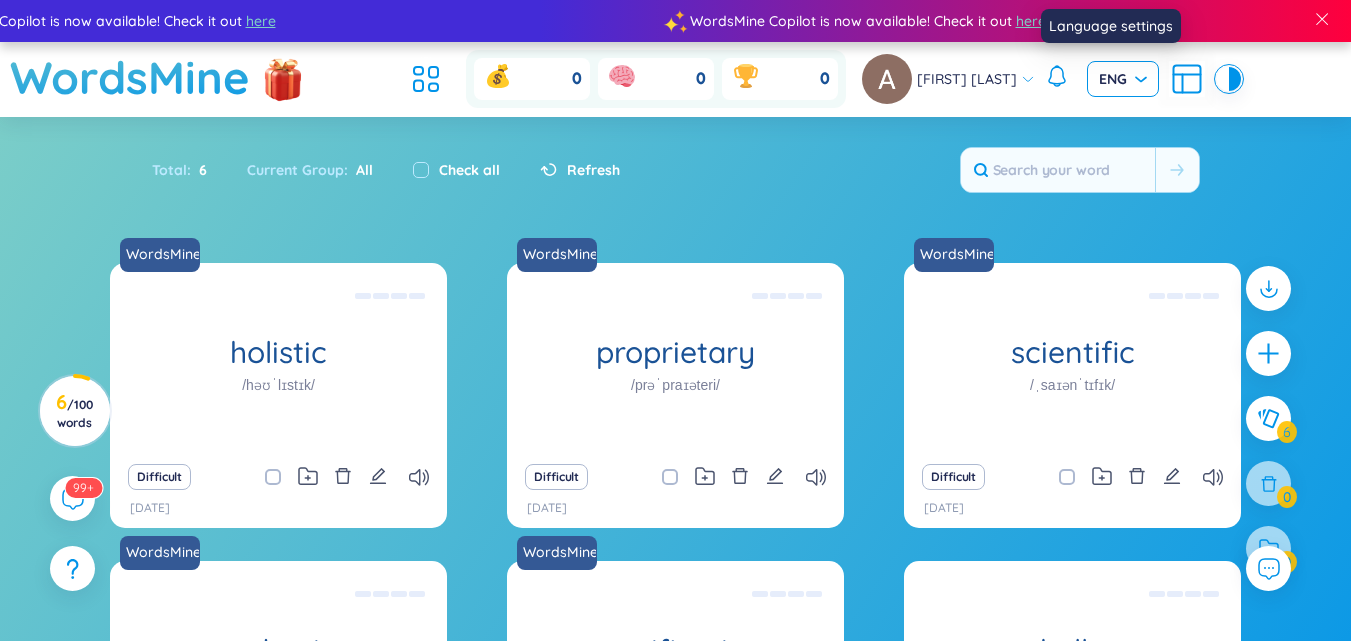 click on "ENG" at bounding box center [1123, 79] 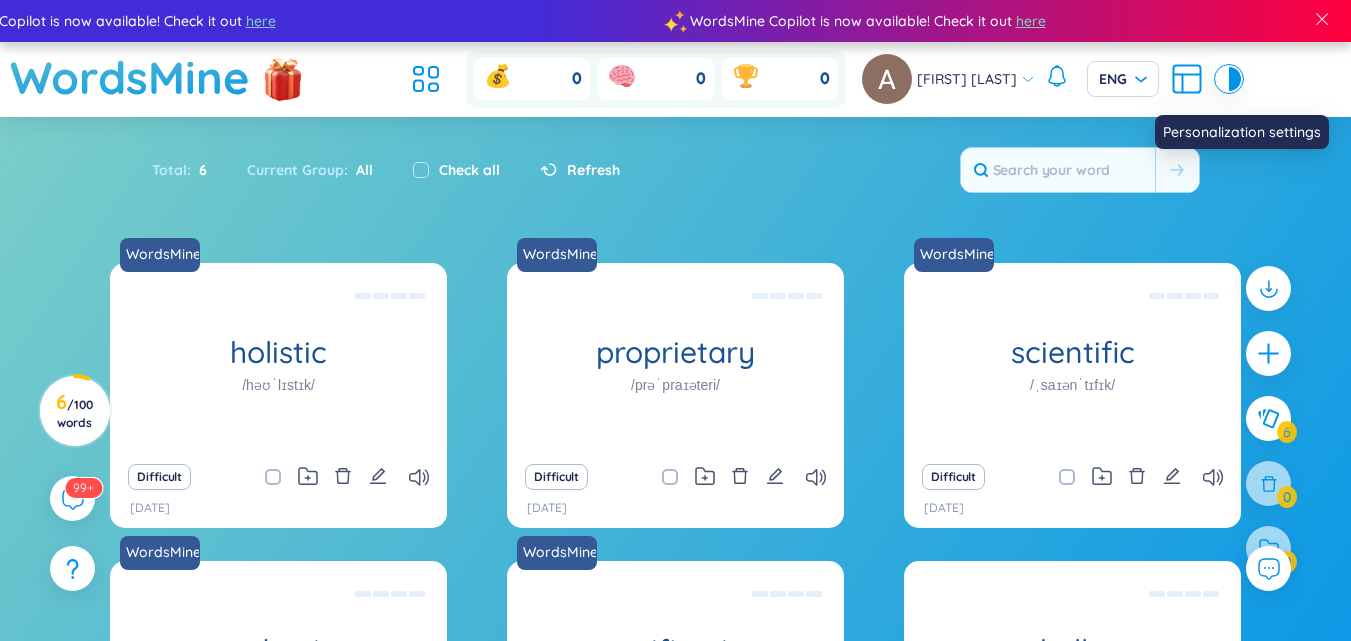 click 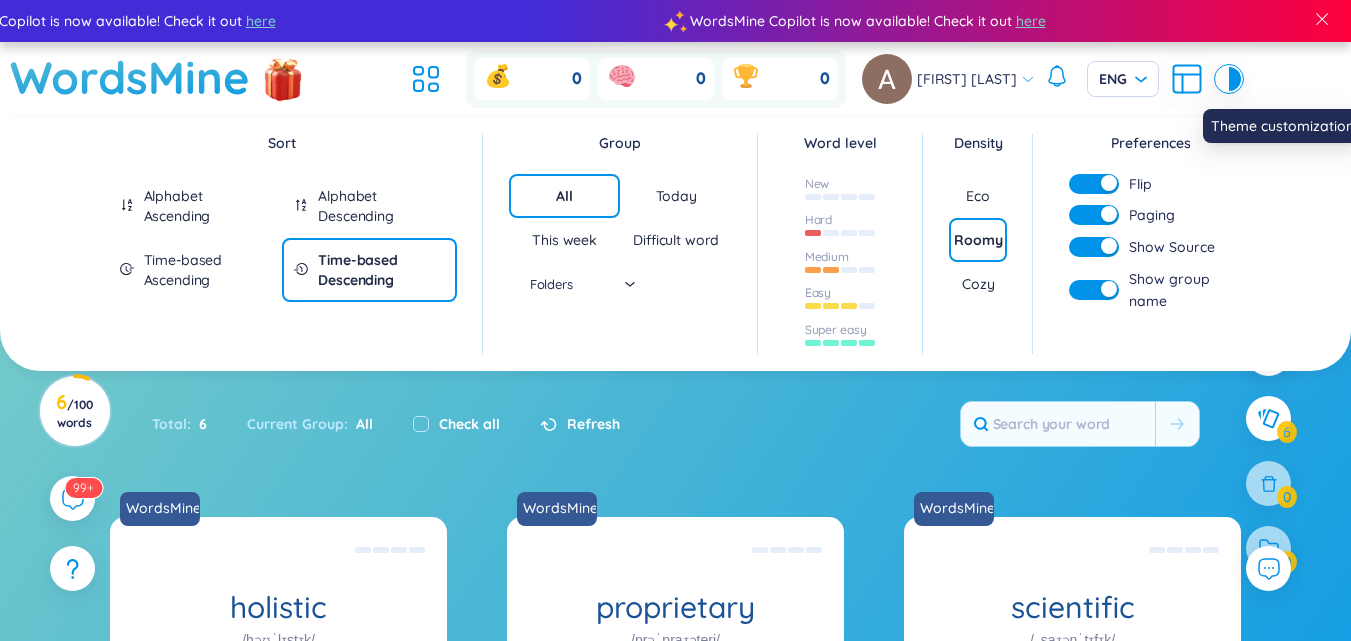 click at bounding box center [1235, 79] 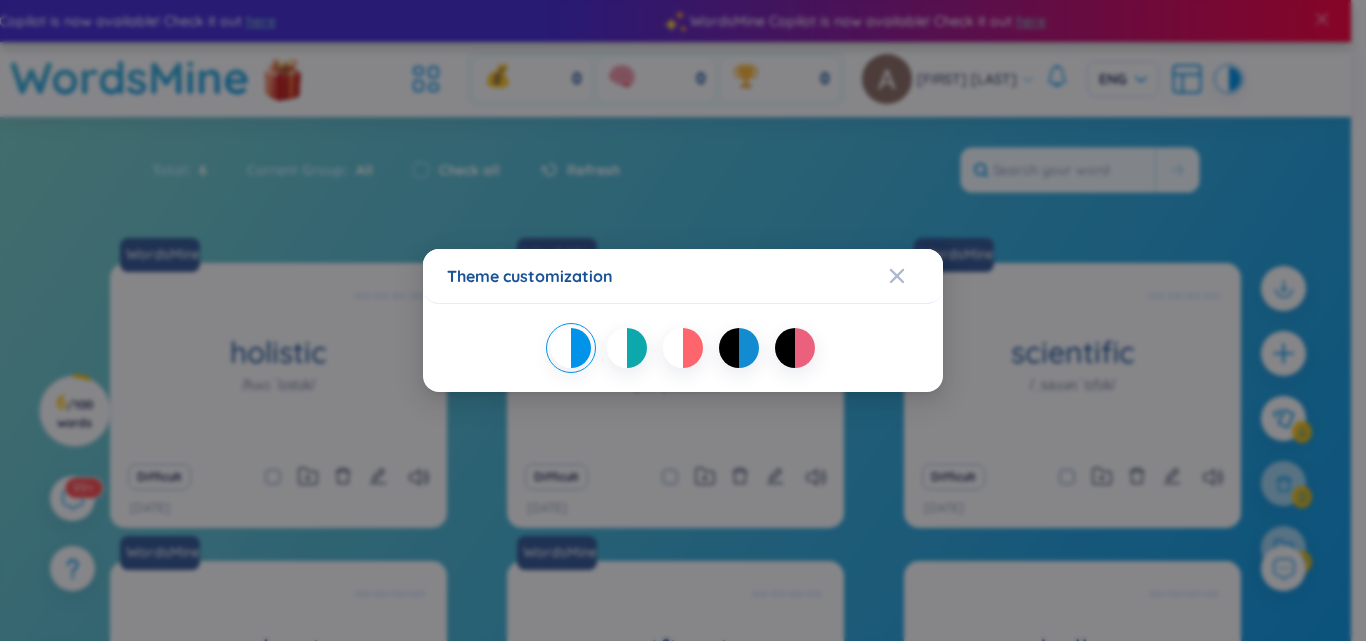 click on "Theme customization" at bounding box center (683, 276) 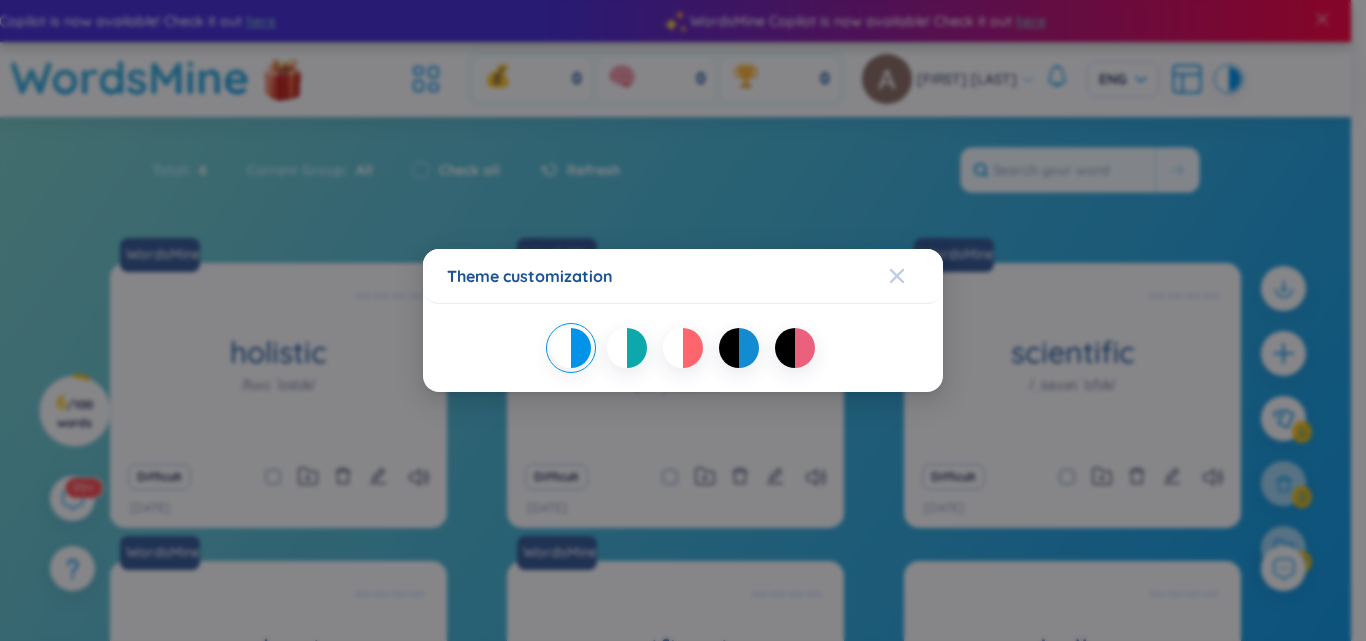 click 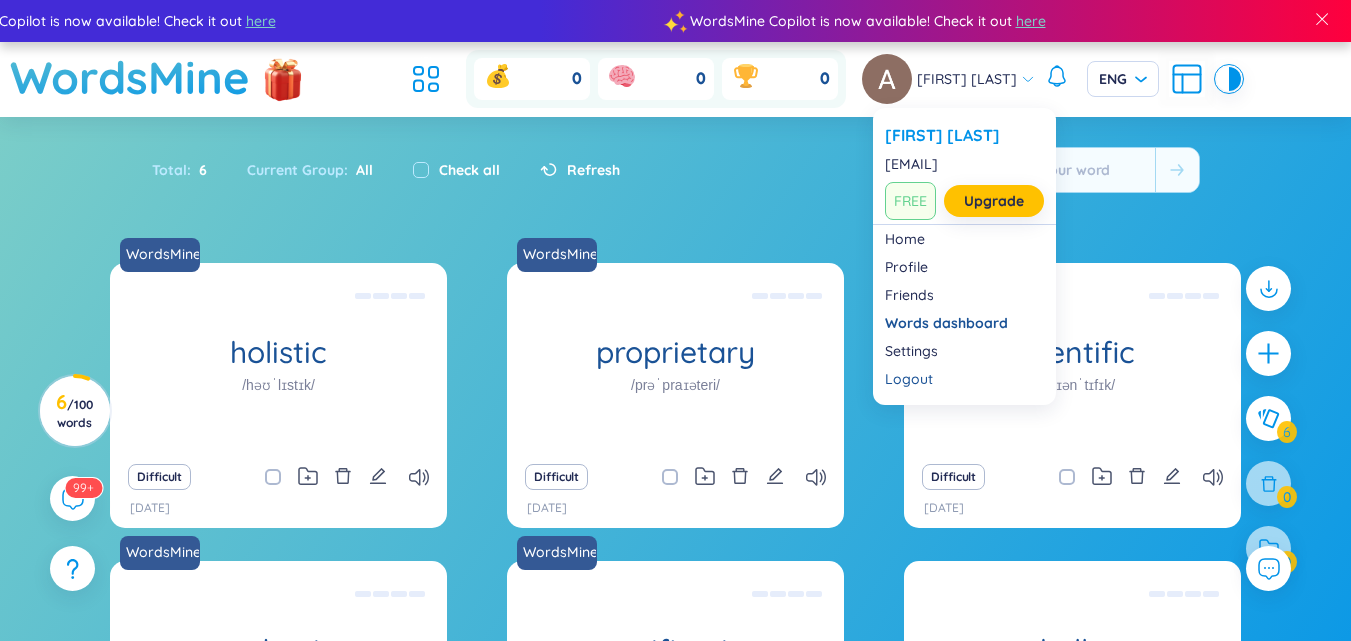 click at bounding box center (887, 79) 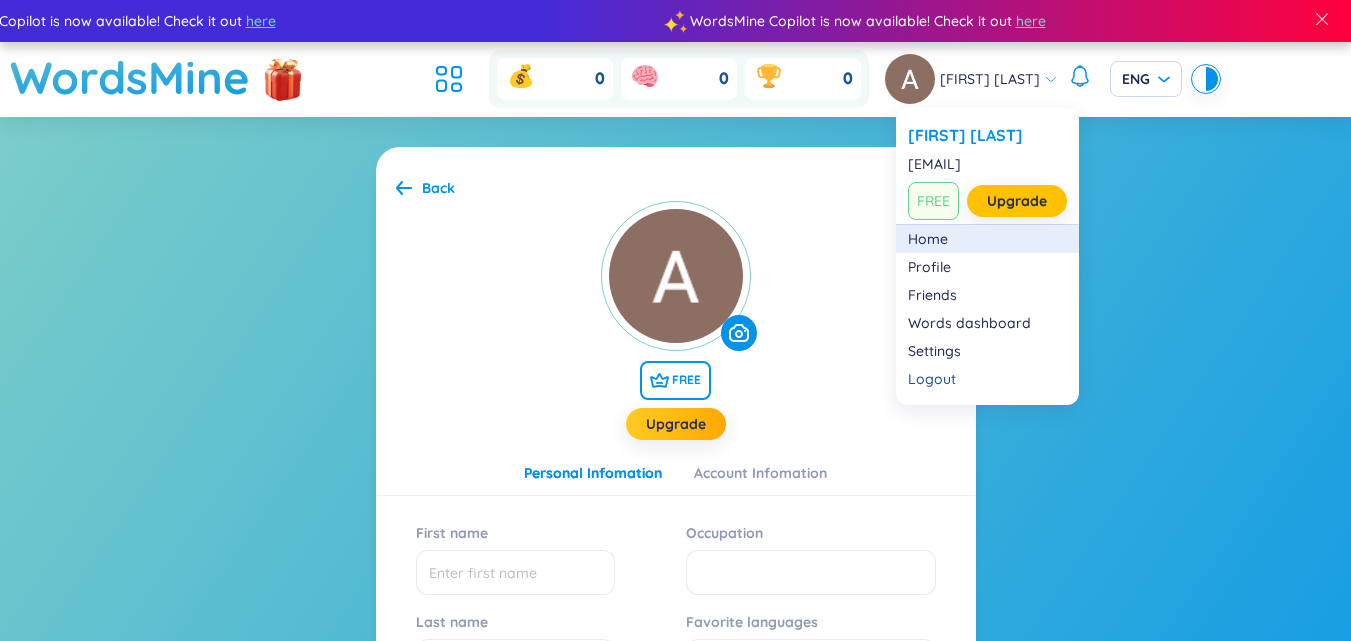 click on "Home" at bounding box center (987, 239) 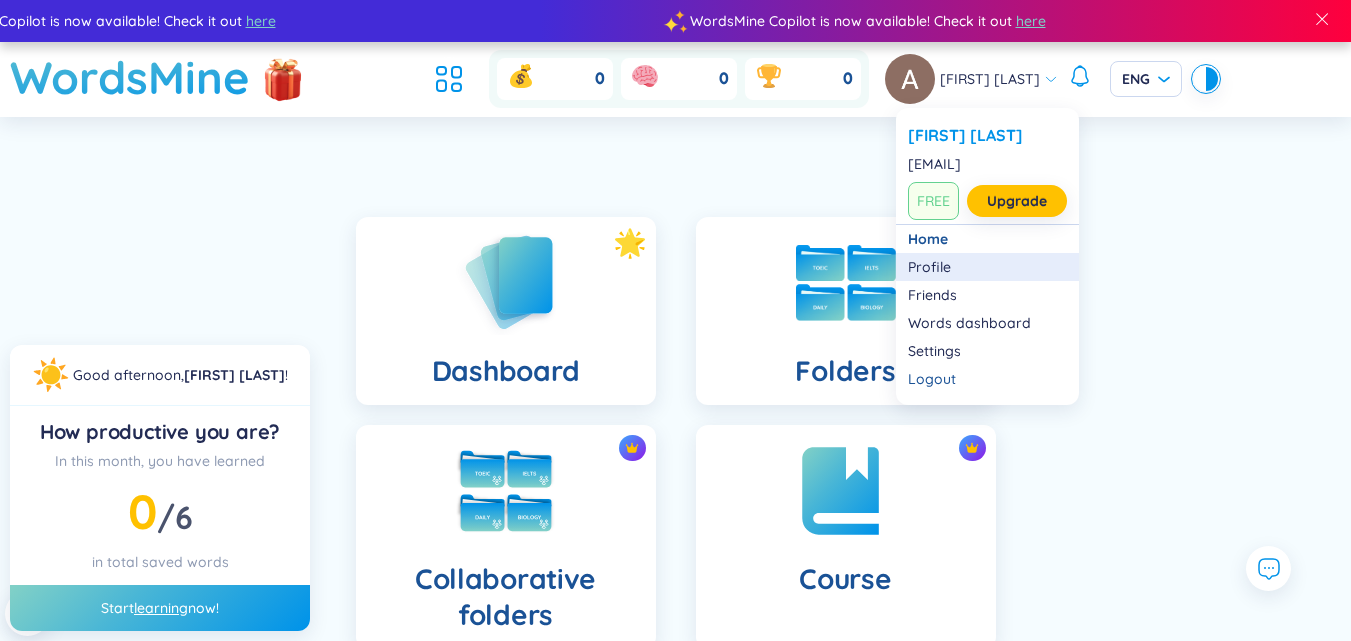click on "Profile" at bounding box center [987, 267] 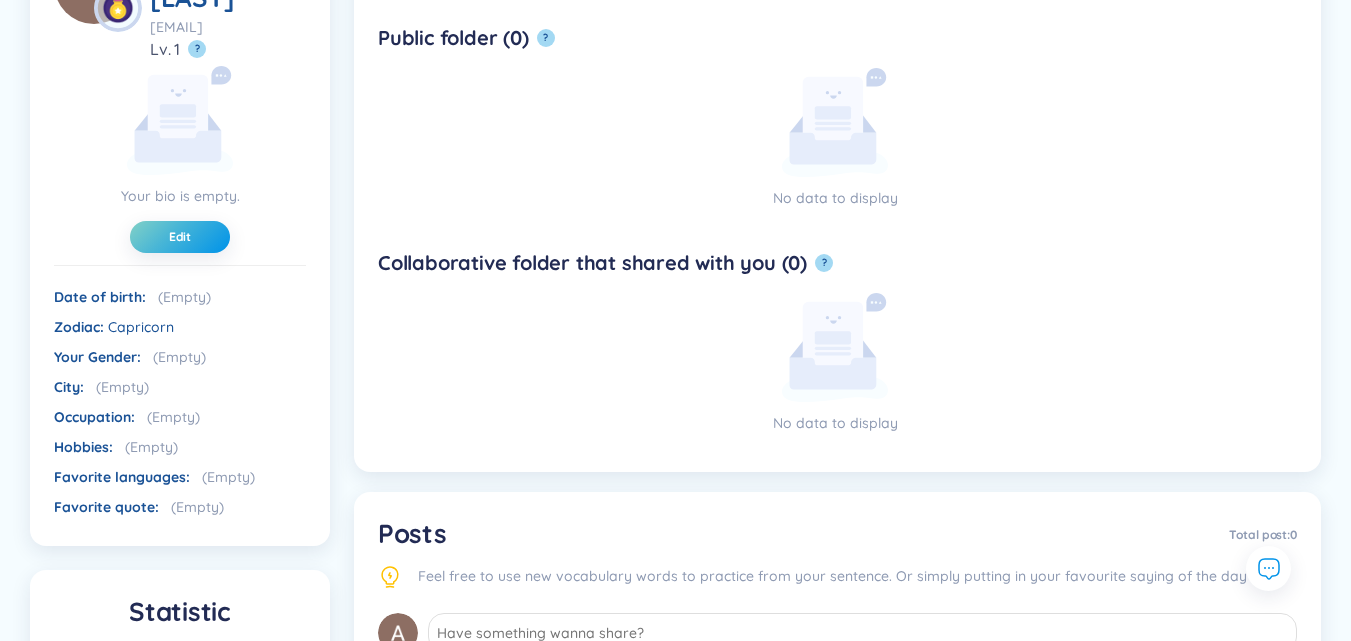 scroll, scrollTop: 0, scrollLeft: 0, axis: both 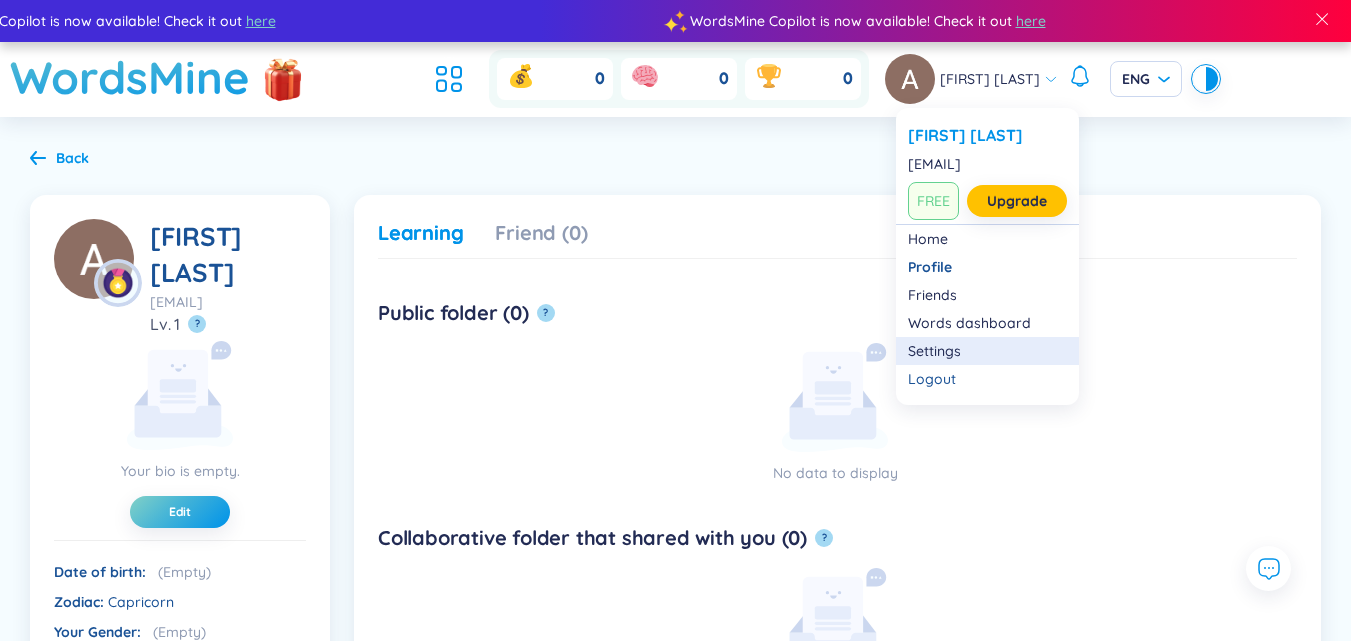 click on "Settings" at bounding box center (987, 351) 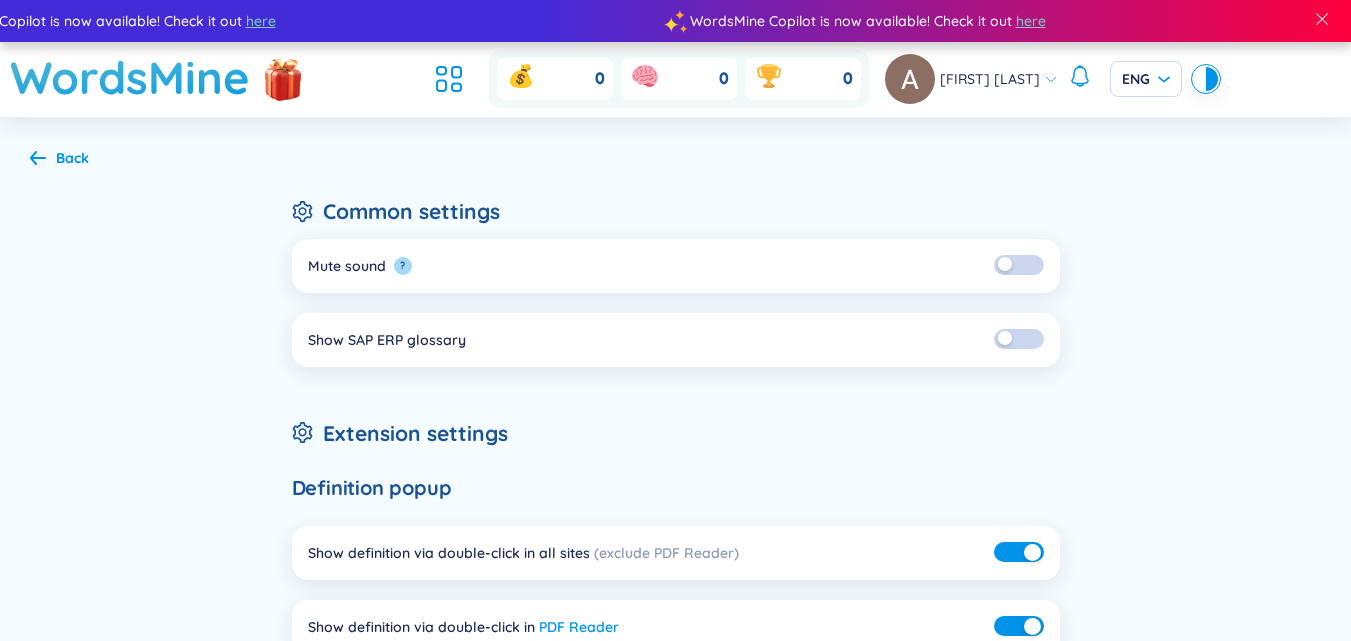 scroll, scrollTop: 167, scrollLeft: 0, axis: vertical 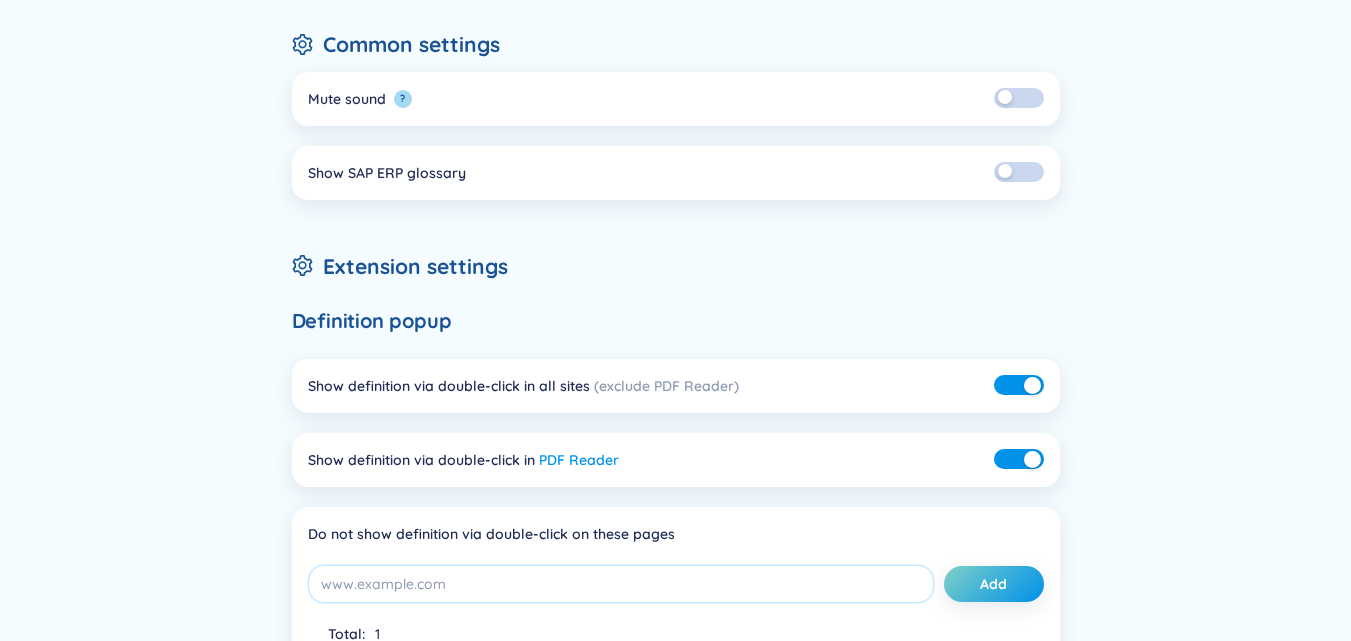 click on "PDF Reader" at bounding box center [579, 460] 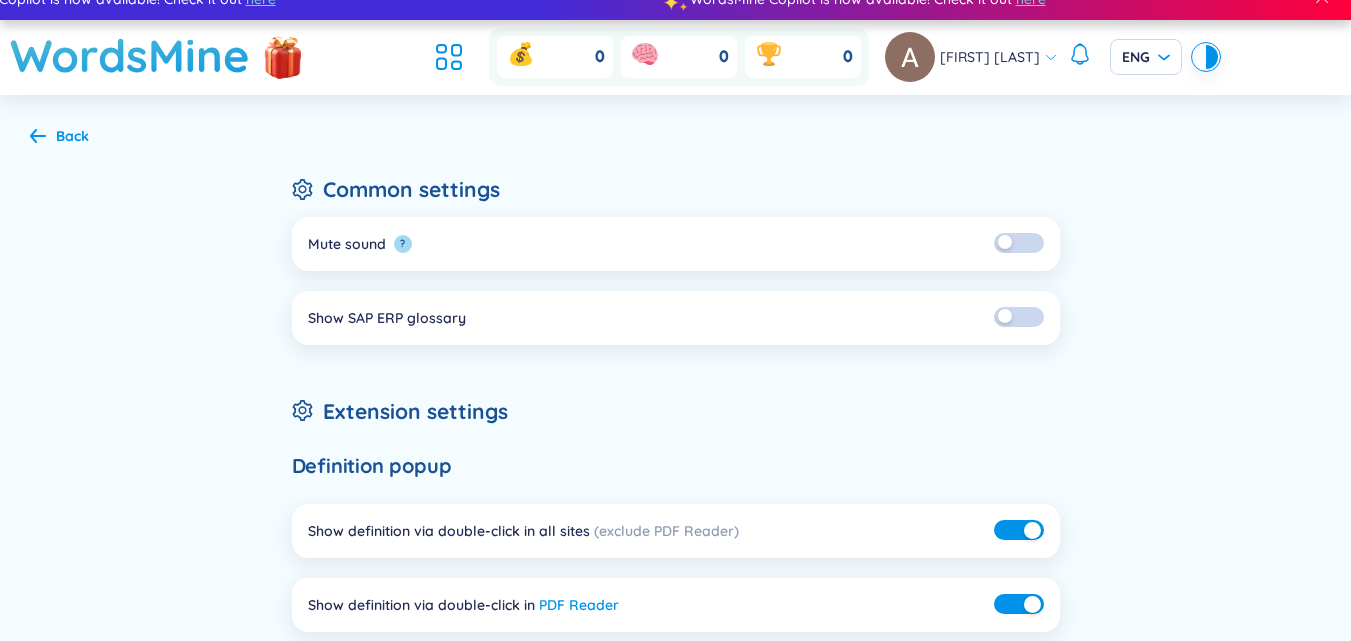 scroll, scrollTop: 0, scrollLeft: 0, axis: both 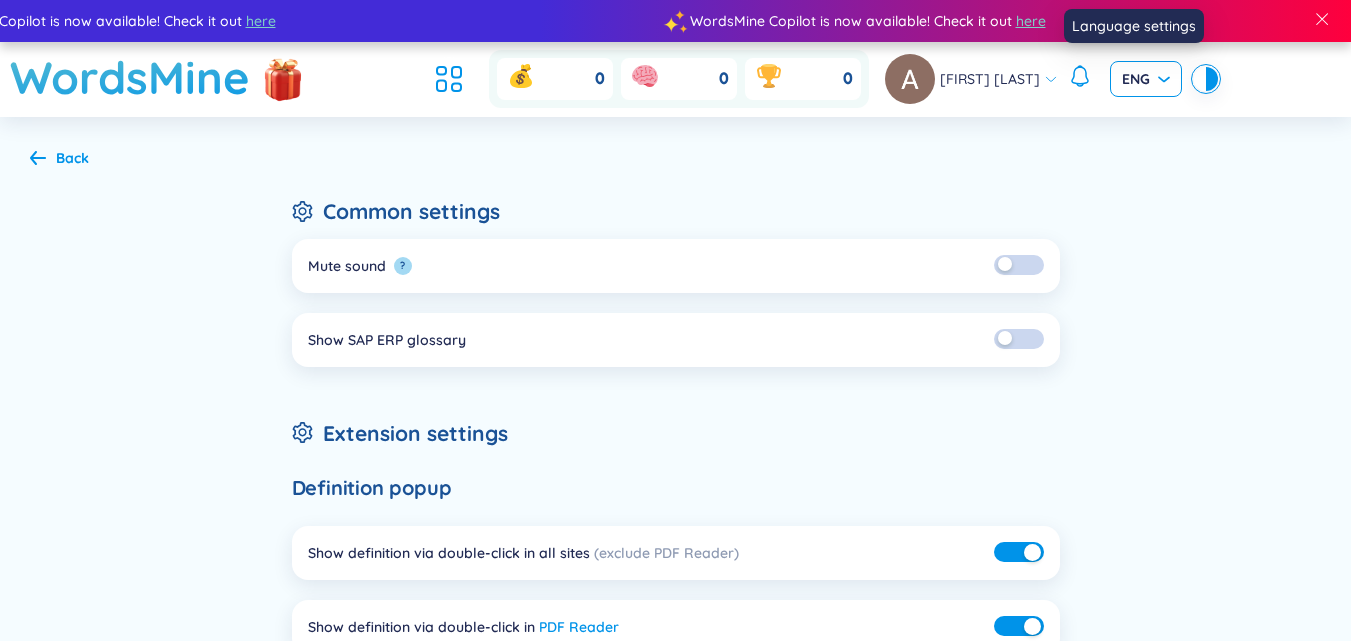 click on "ENG" at bounding box center (1146, 79) 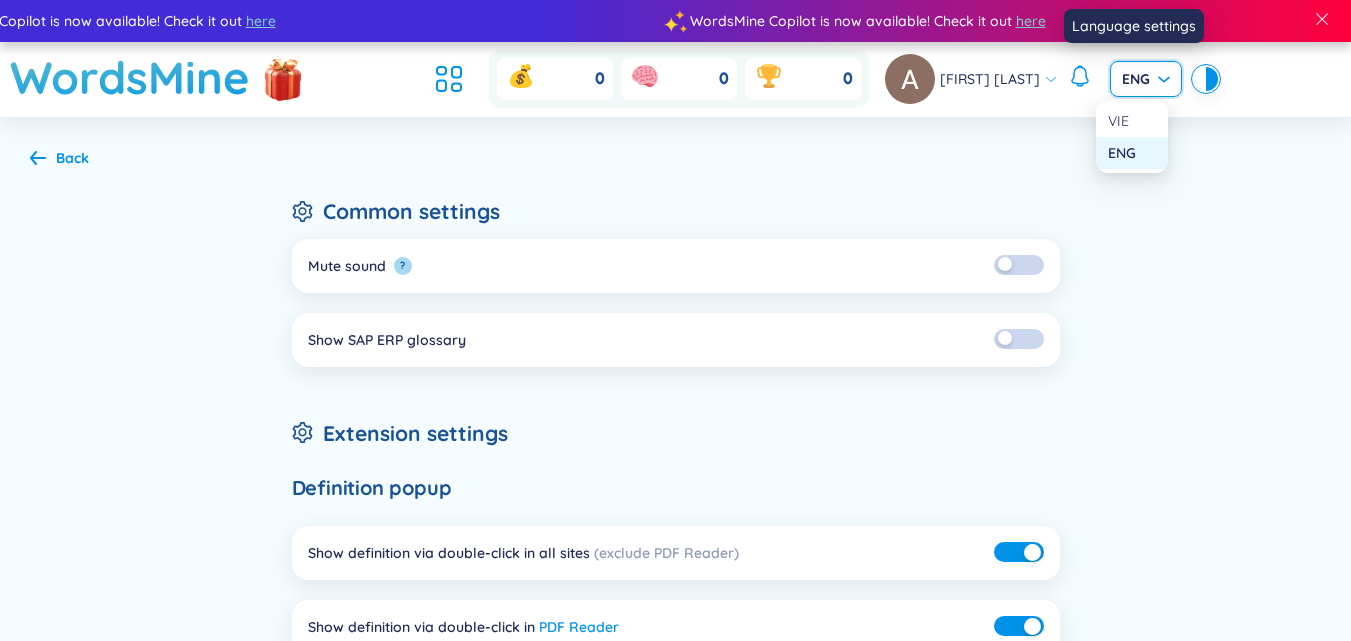 click on "ENG" at bounding box center (1132, 153) 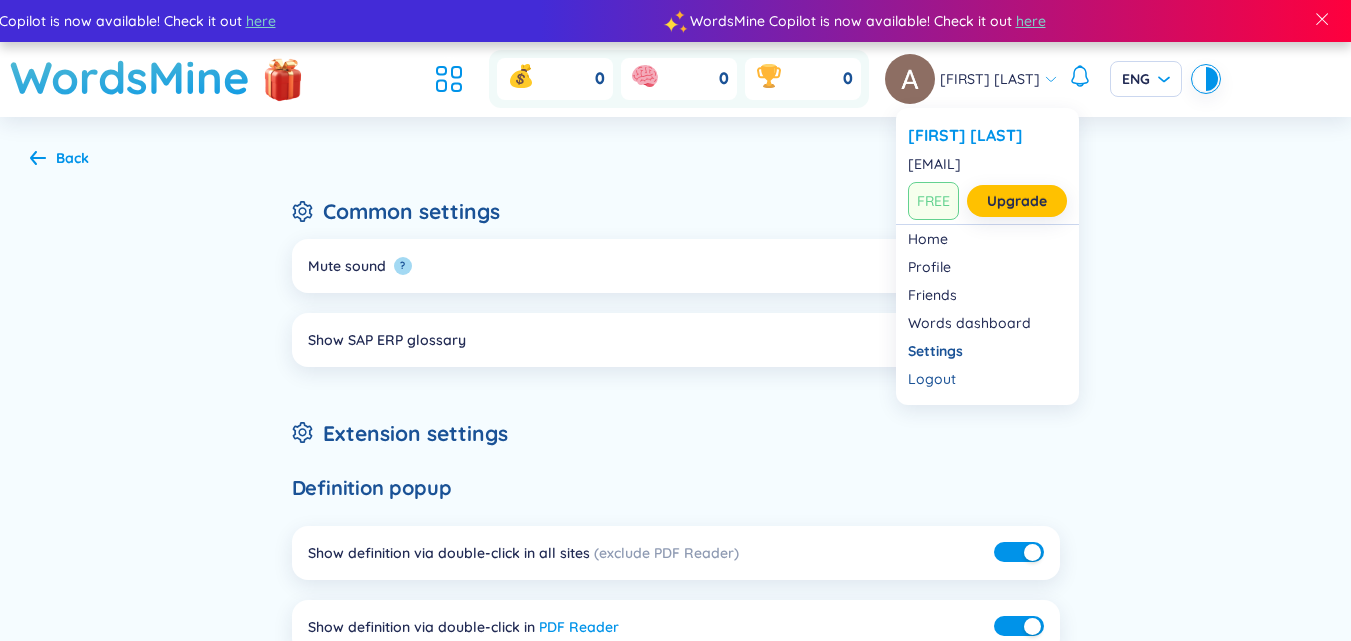 click on "Aynul Islam" at bounding box center [990, 79] 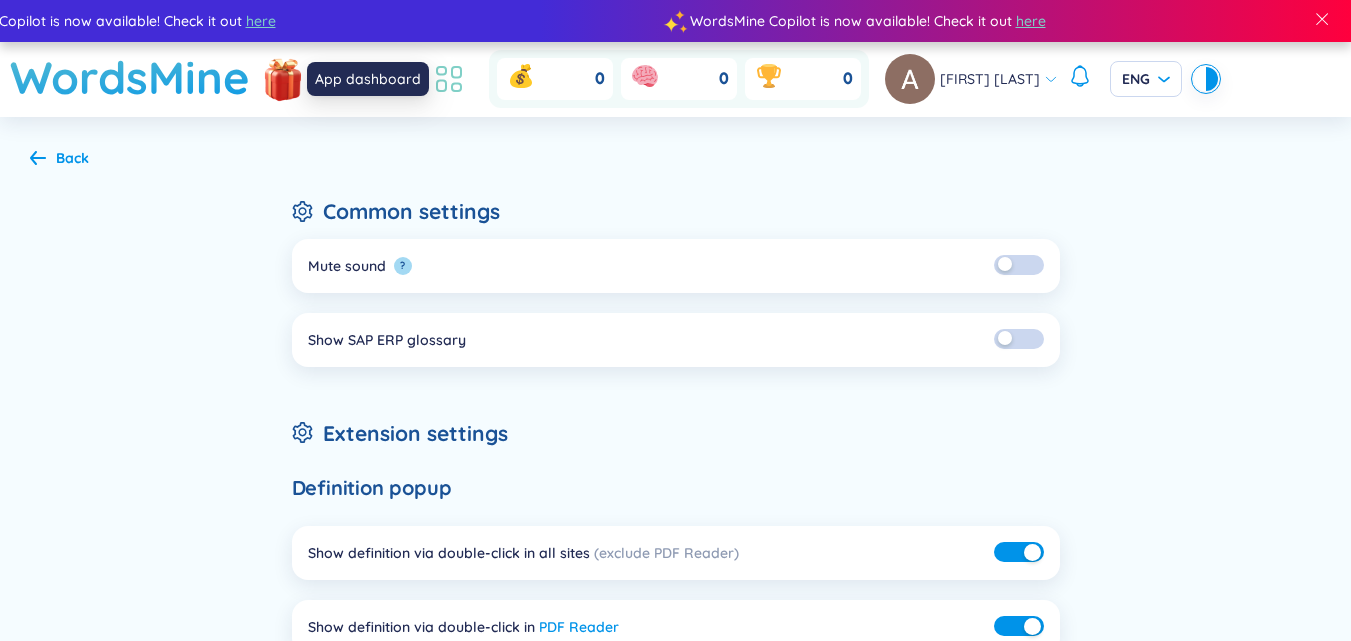click 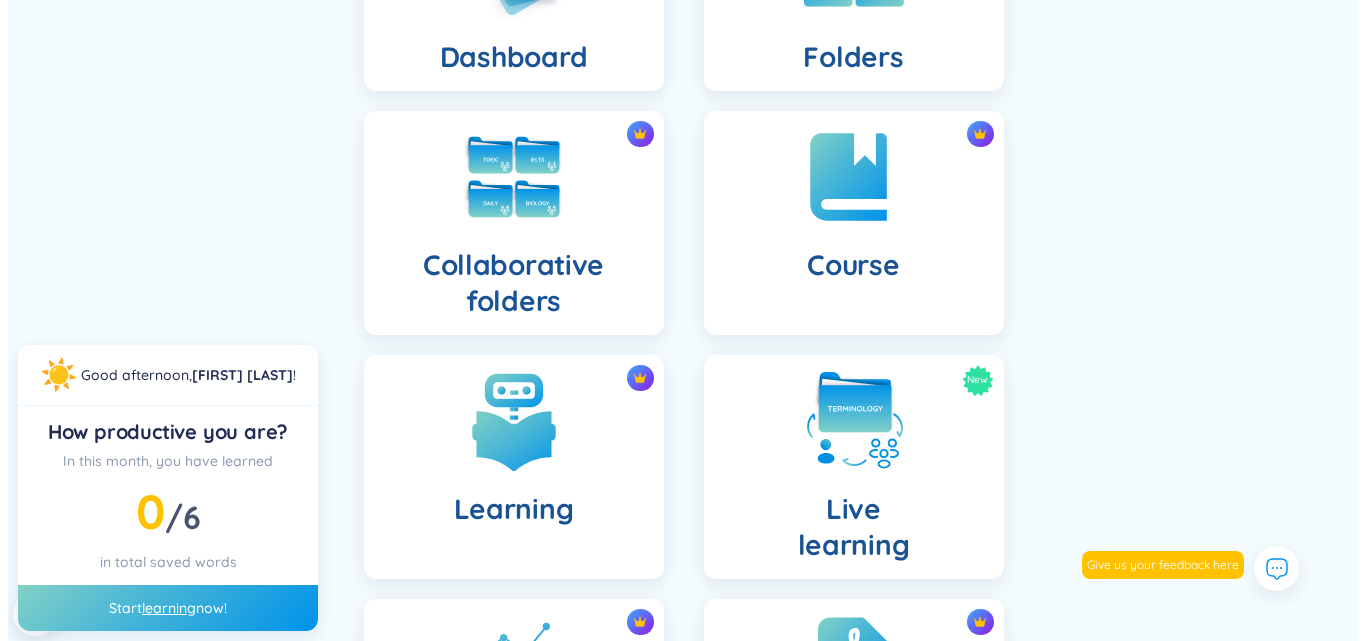 scroll, scrollTop: 0, scrollLeft: 0, axis: both 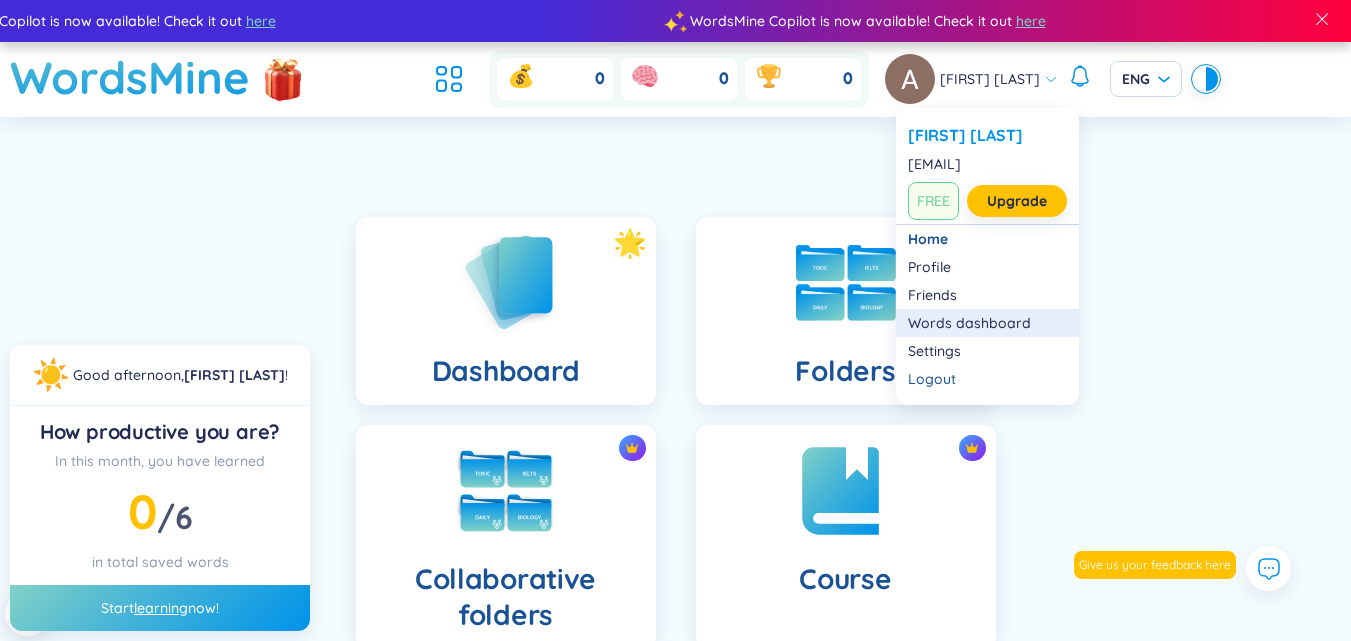 click on "Words dashboard" at bounding box center [987, 323] 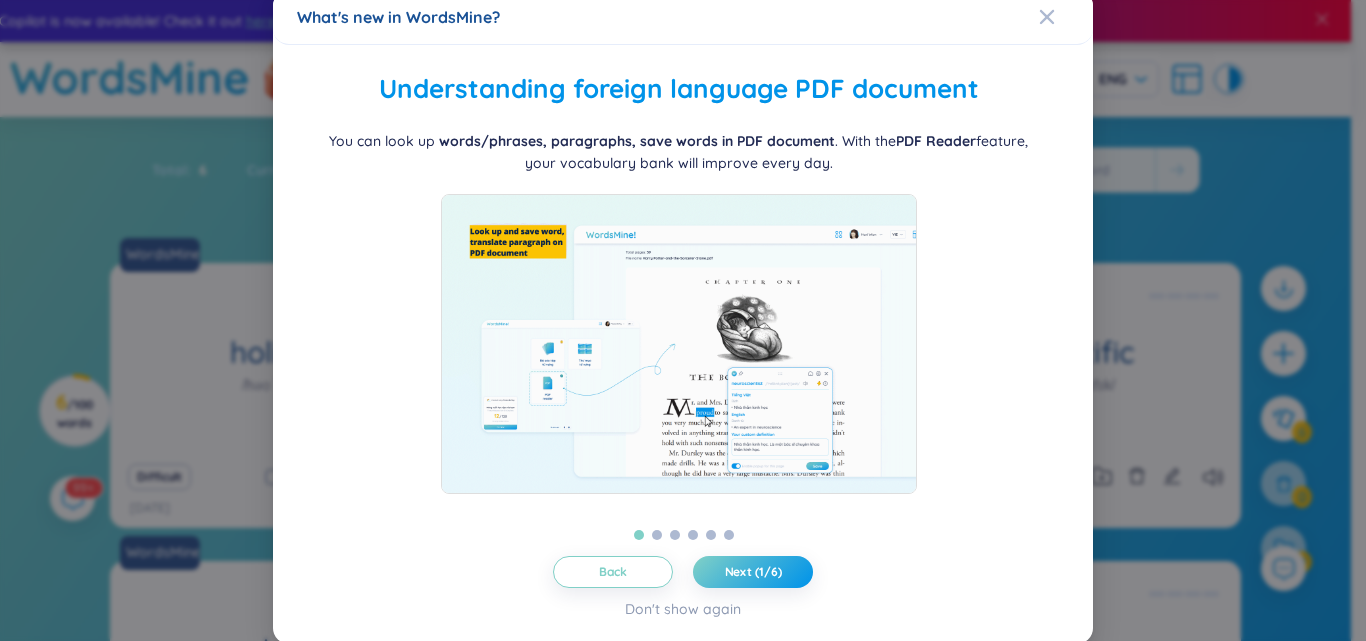 scroll, scrollTop: 13, scrollLeft: 0, axis: vertical 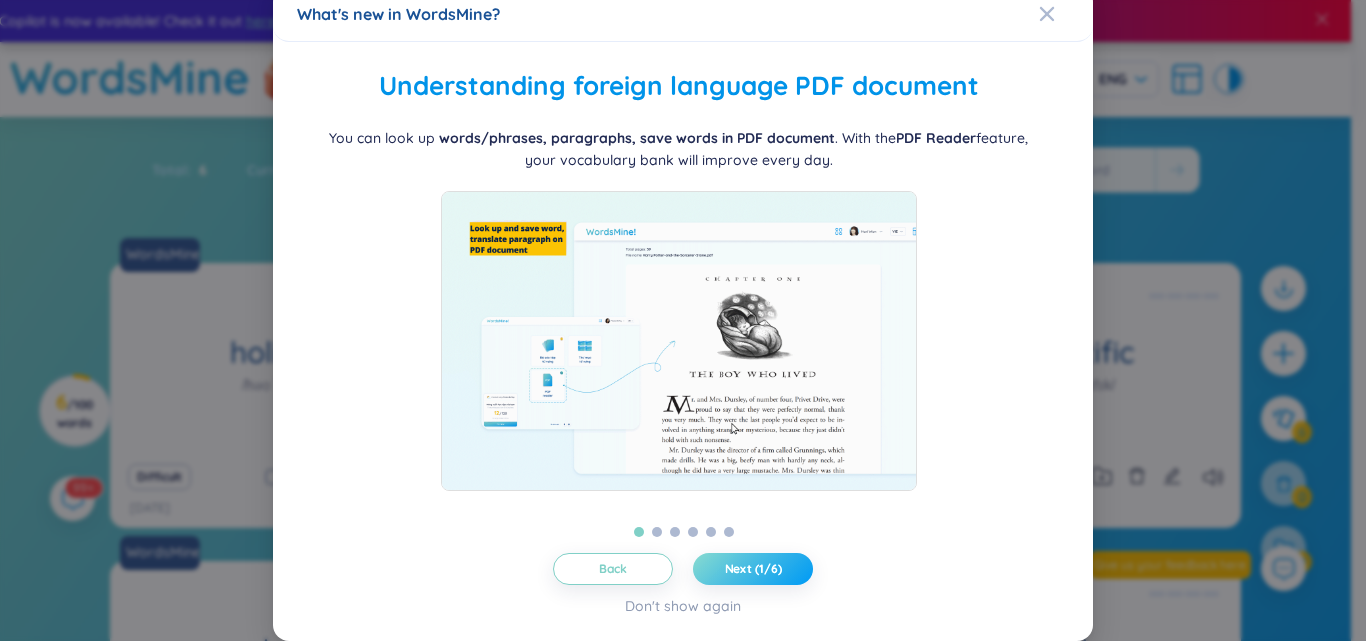 click on "Next (1/6)" at bounding box center [753, 569] 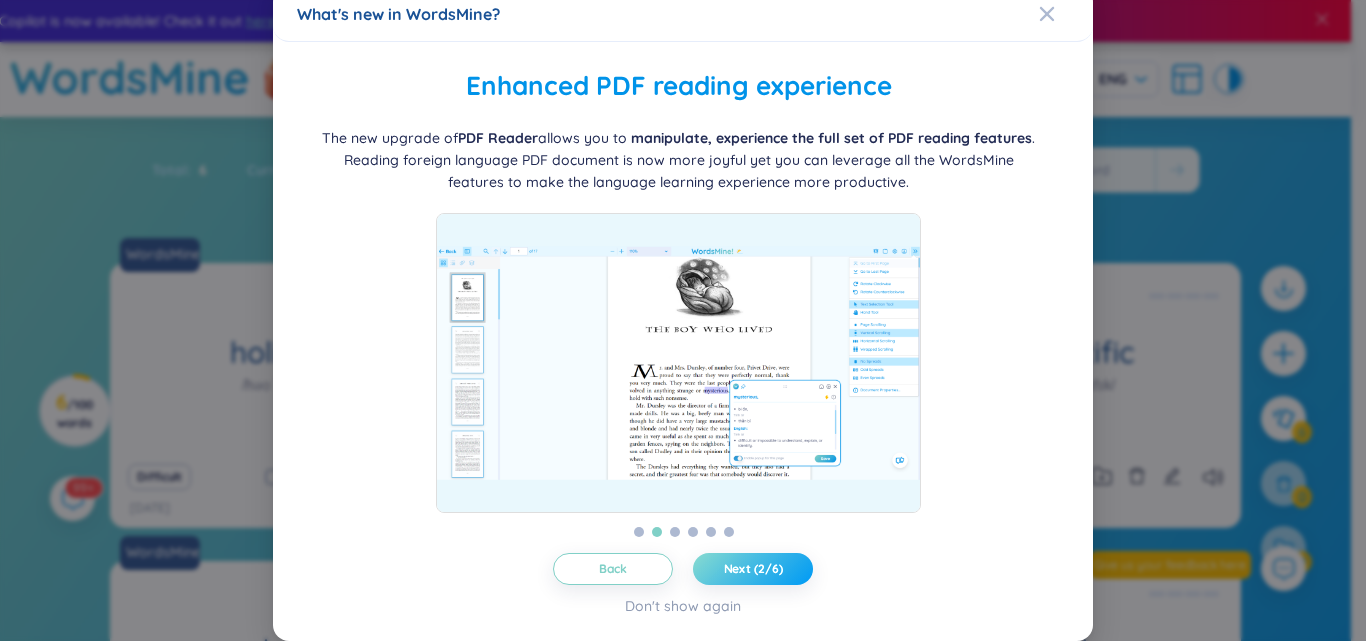 click on "Next (2/6)" at bounding box center (753, 569) 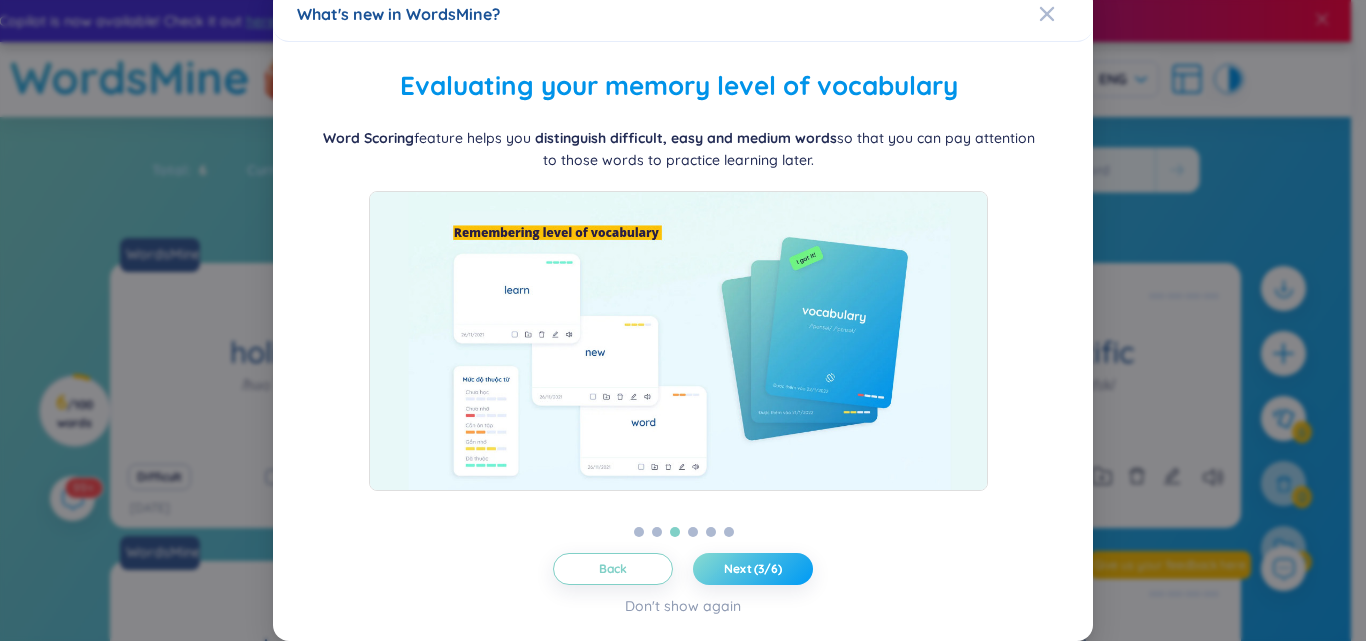 click on "Next (3/6)" at bounding box center (753, 569) 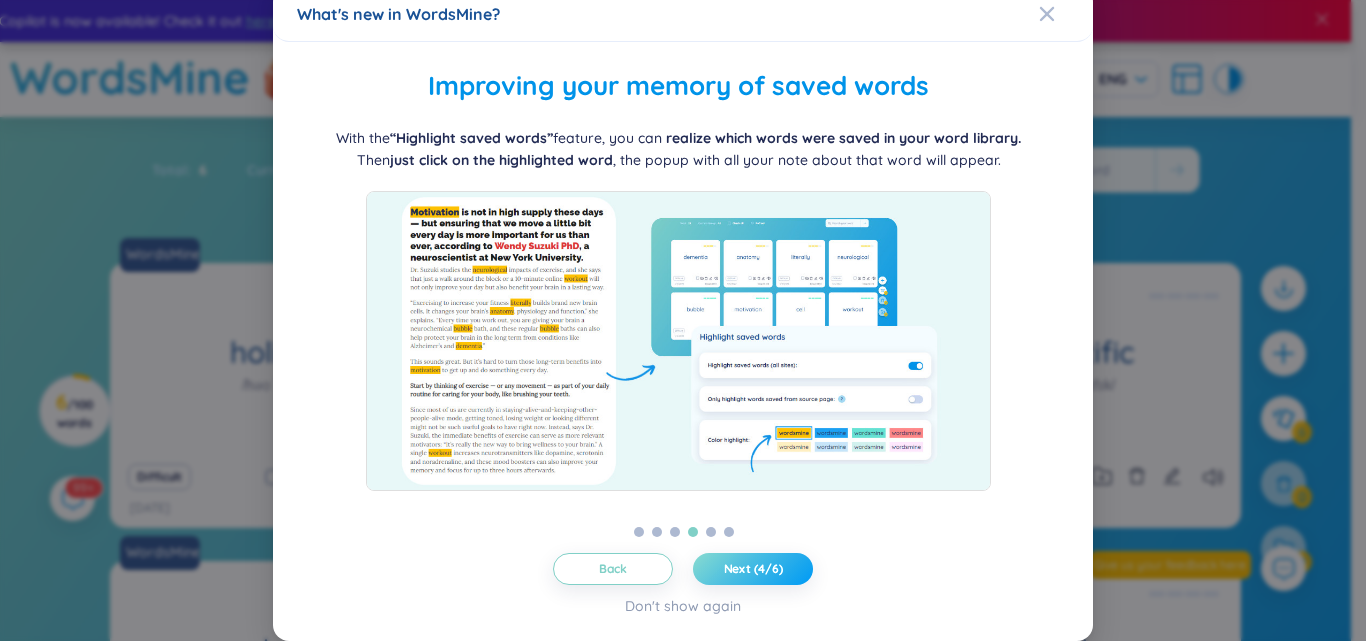 click on "Next (4/6)" at bounding box center (753, 569) 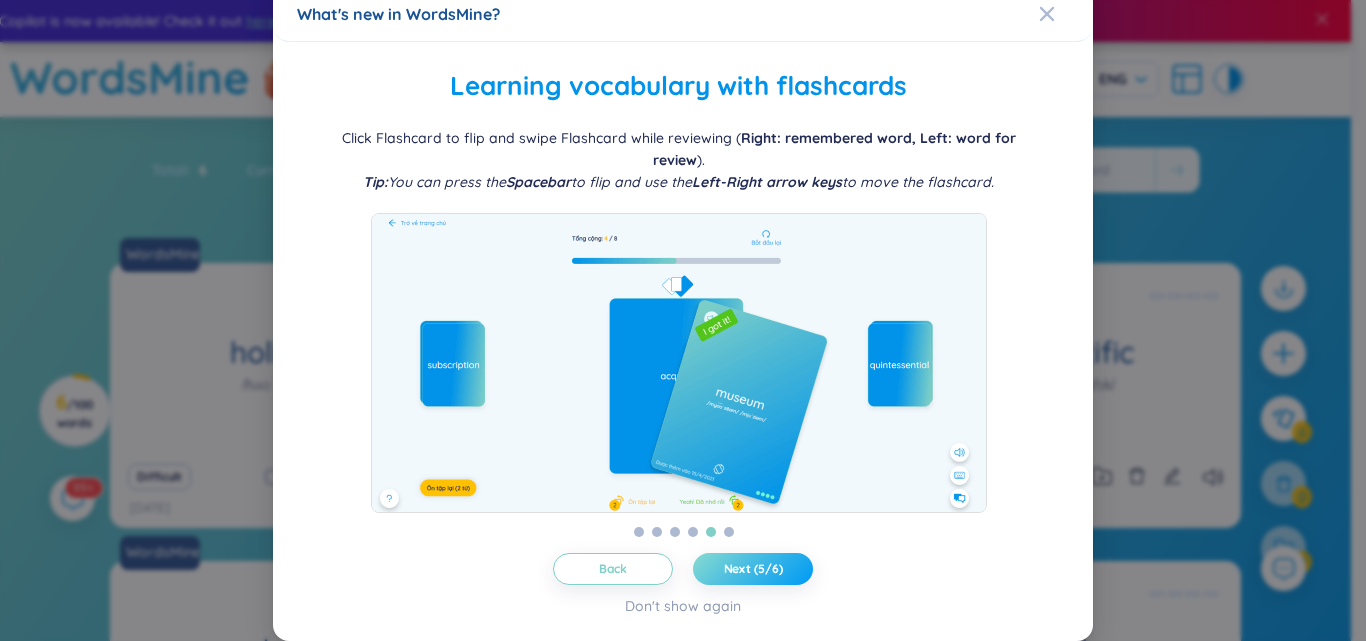 click on "Next (5/6)" at bounding box center (753, 569) 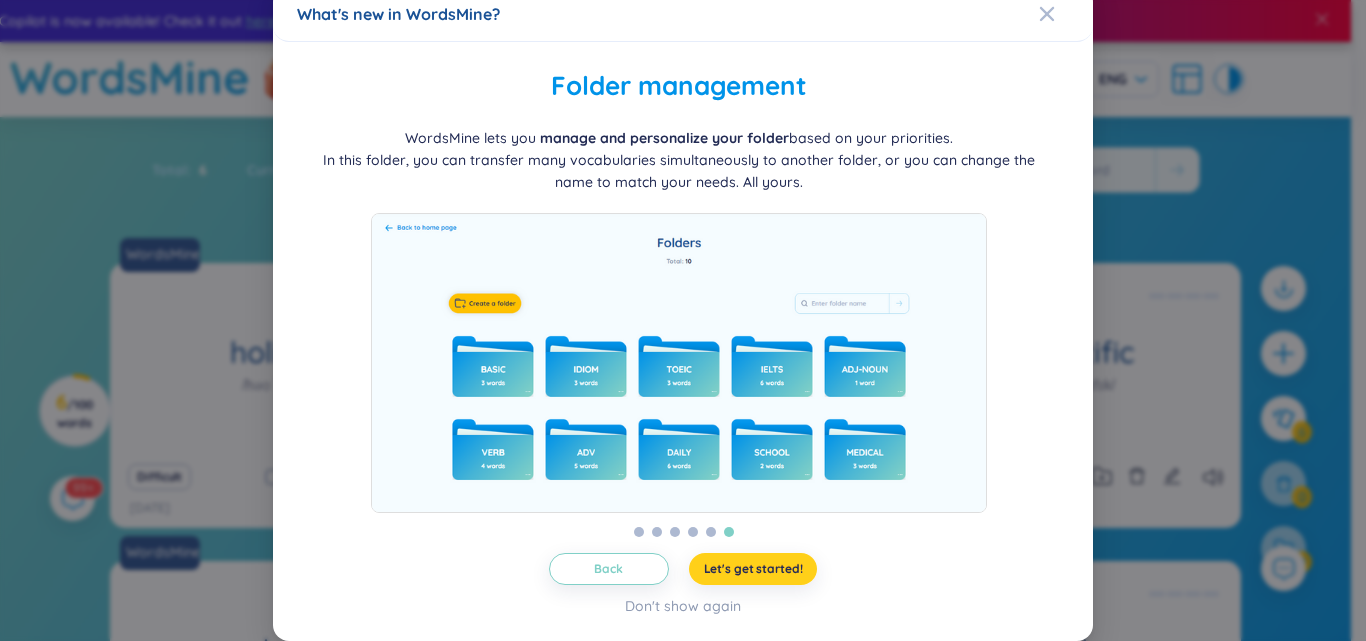 click on "Let's get started!" at bounding box center [753, 569] 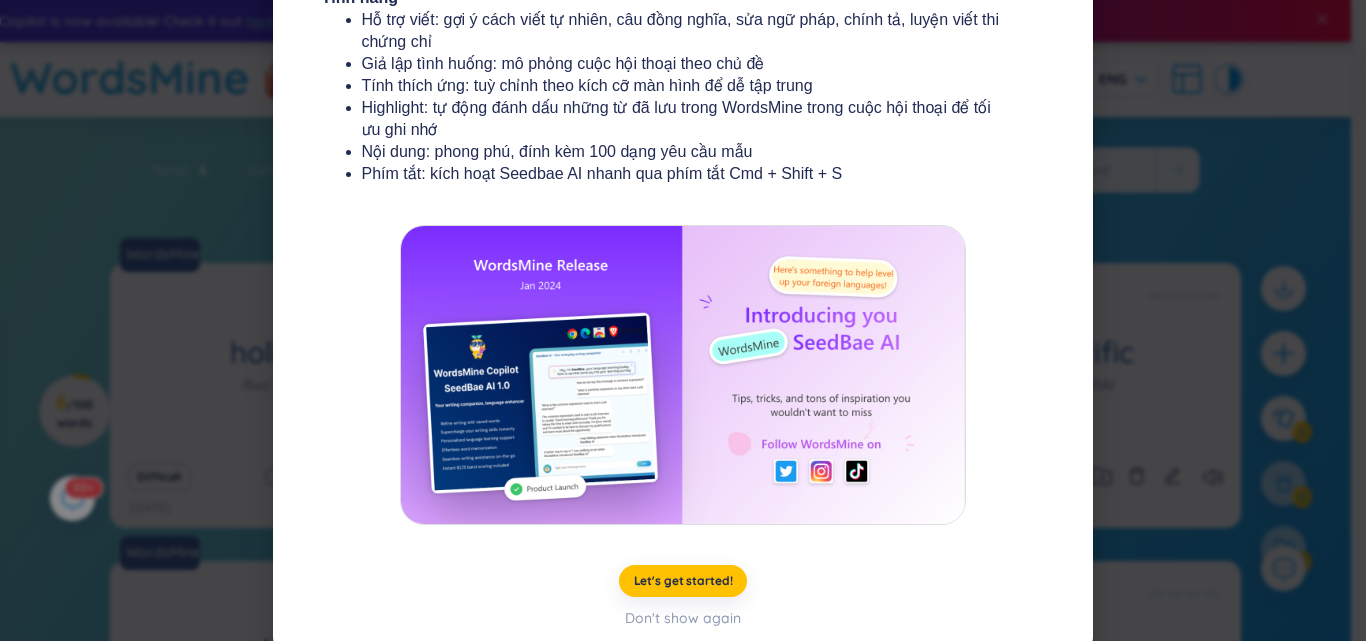 scroll, scrollTop: 369, scrollLeft: 0, axis: vertical 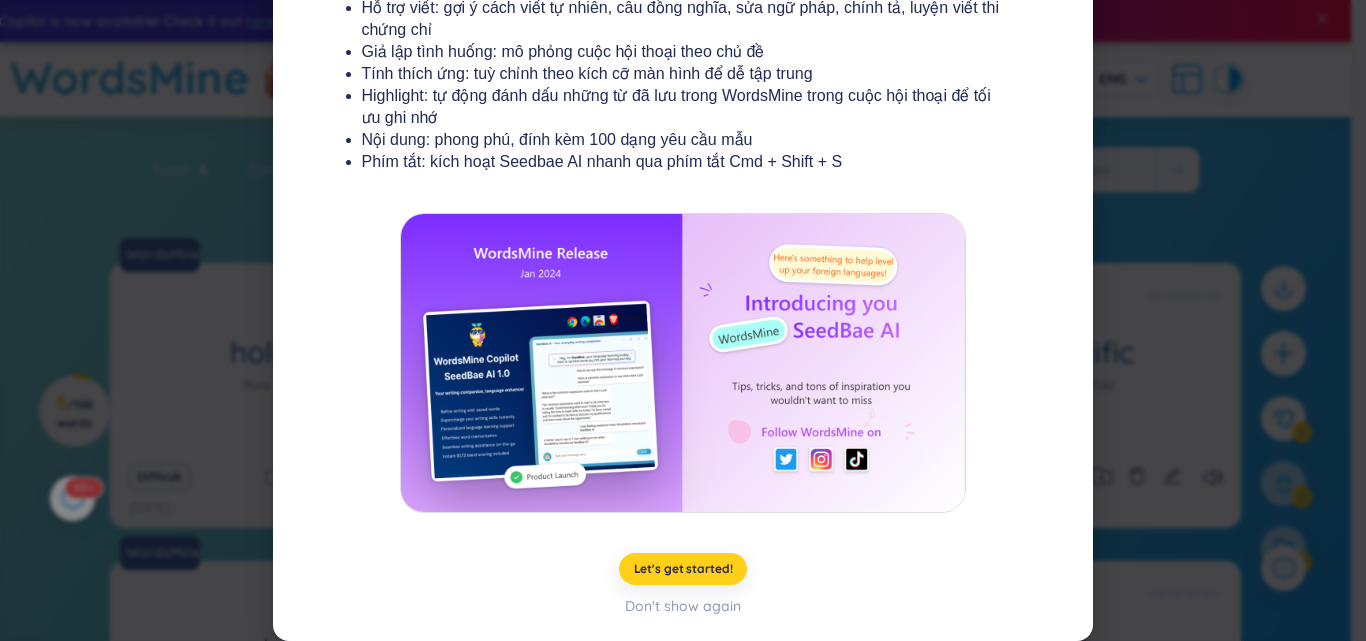 click on "Let's get started!" at bounding box center (683, 569) 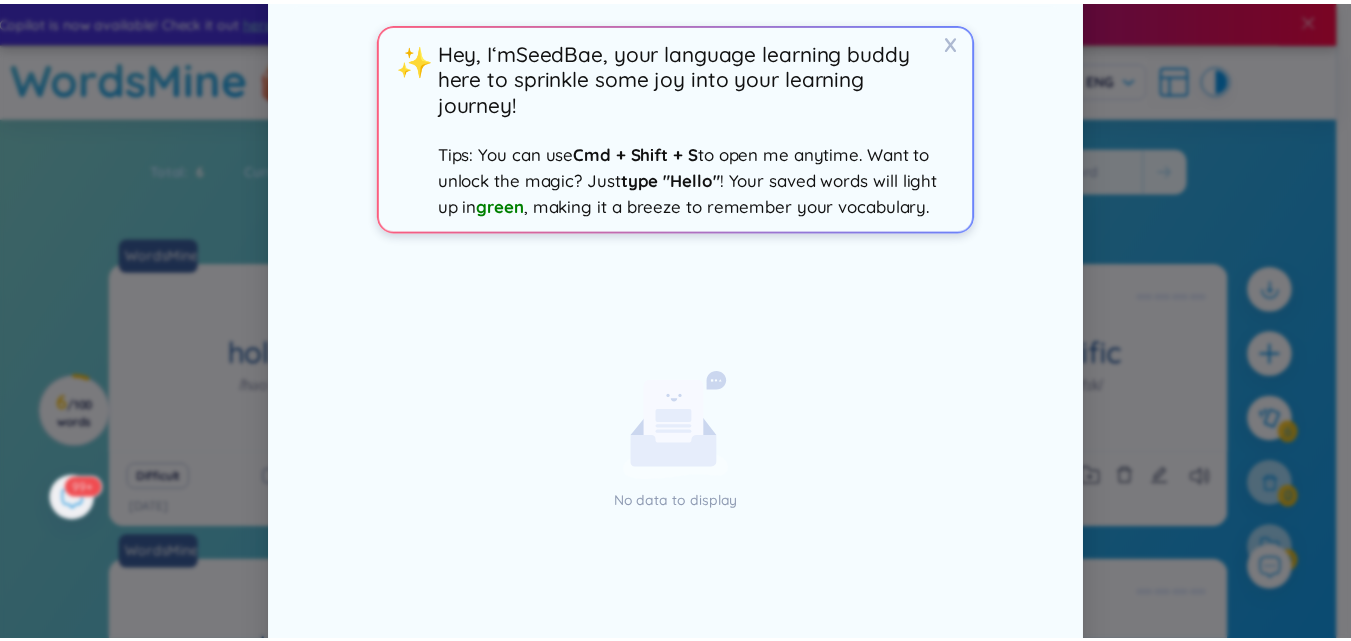 scroll, scrollTop: 0, scrollLeft: 0, axis: both 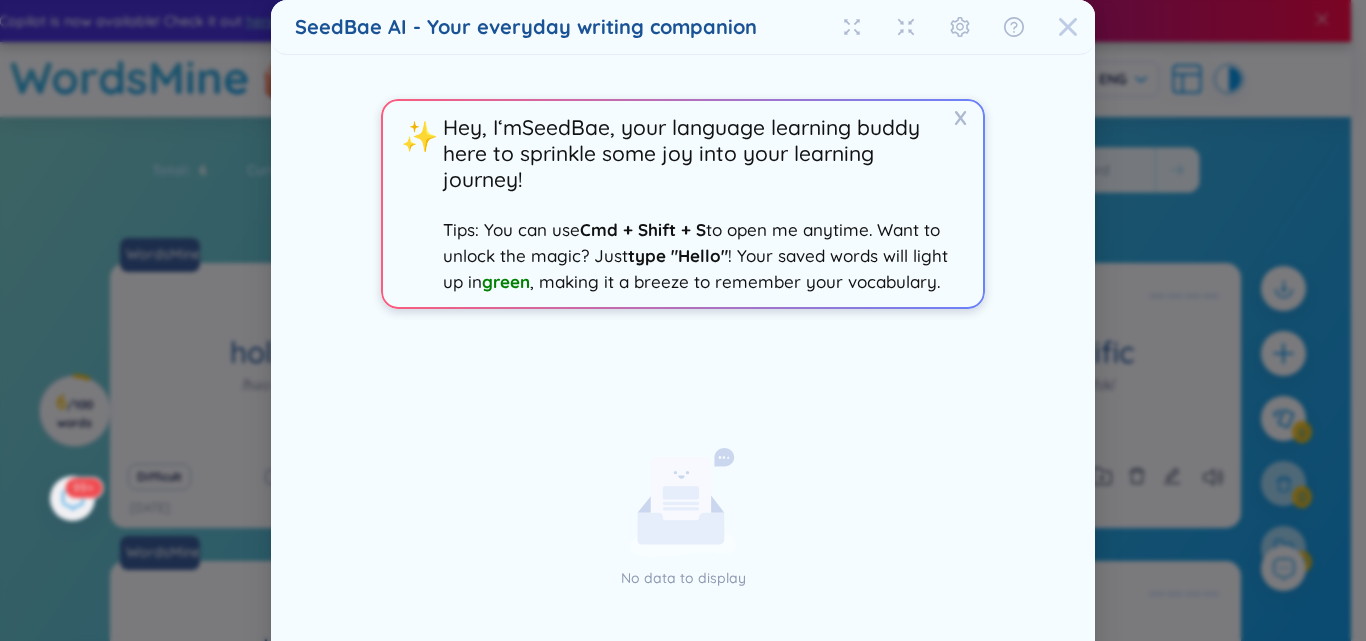 click 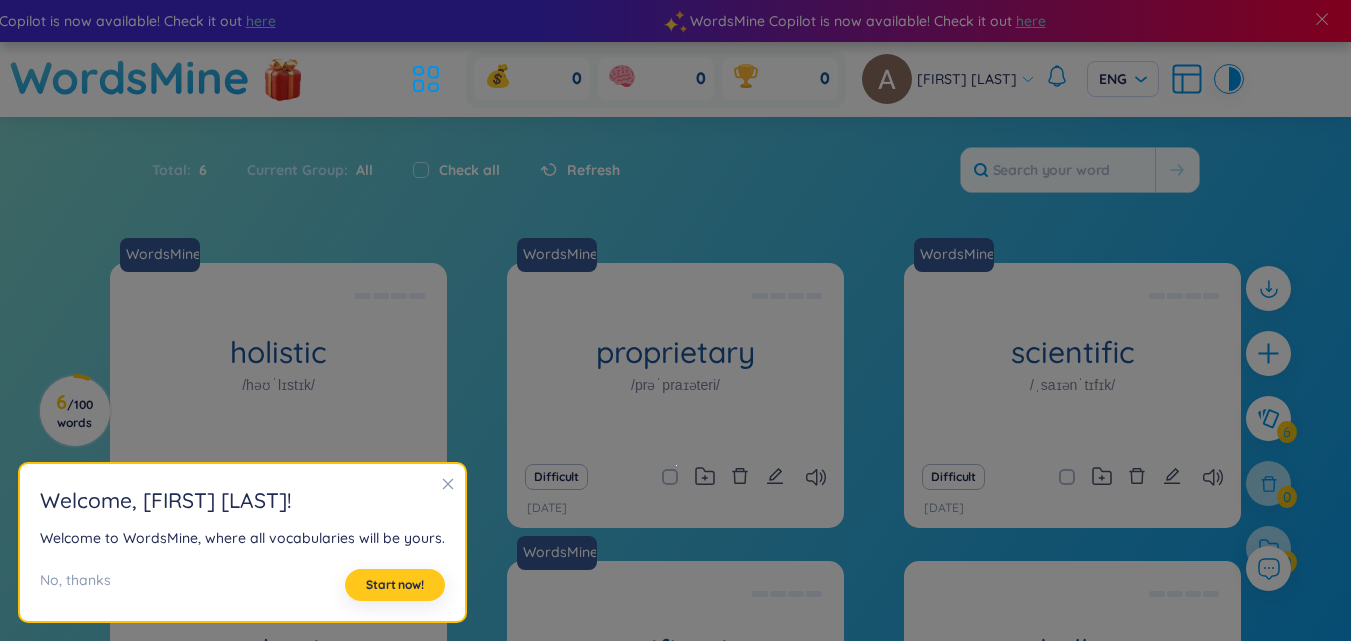 click on "Start now!" at bounding box center (395, 585) 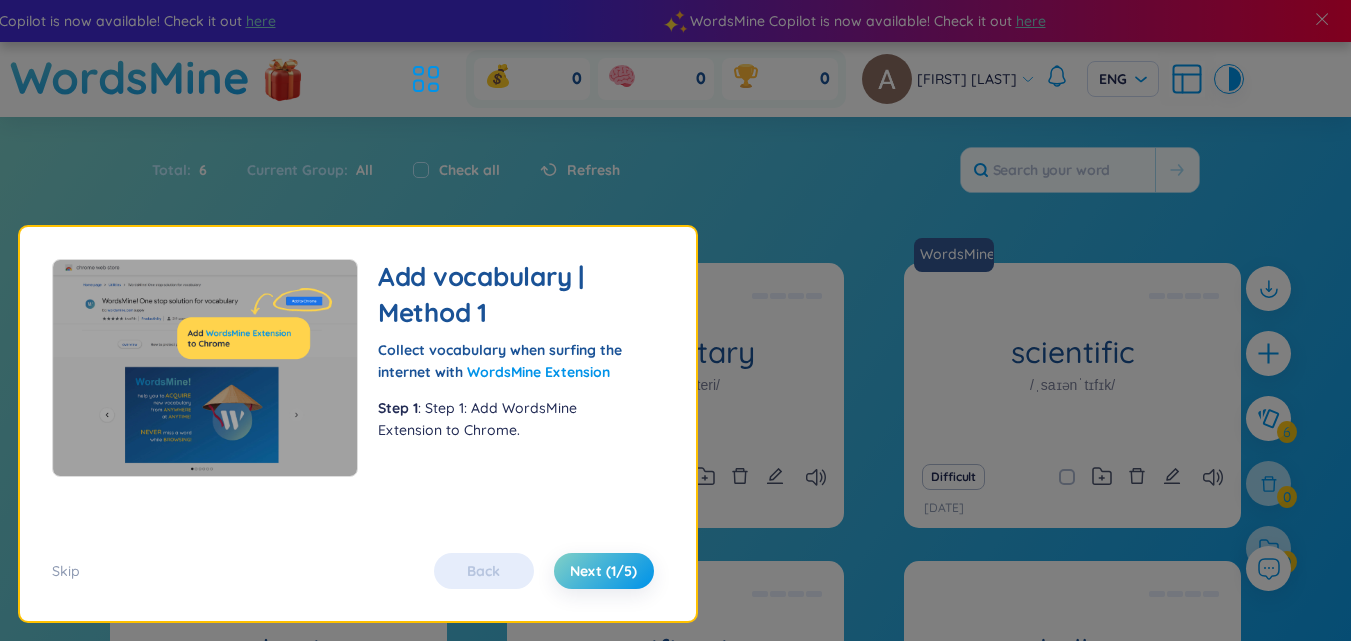 click on "Back Next (1/5)" at bounding box center [544, 571] 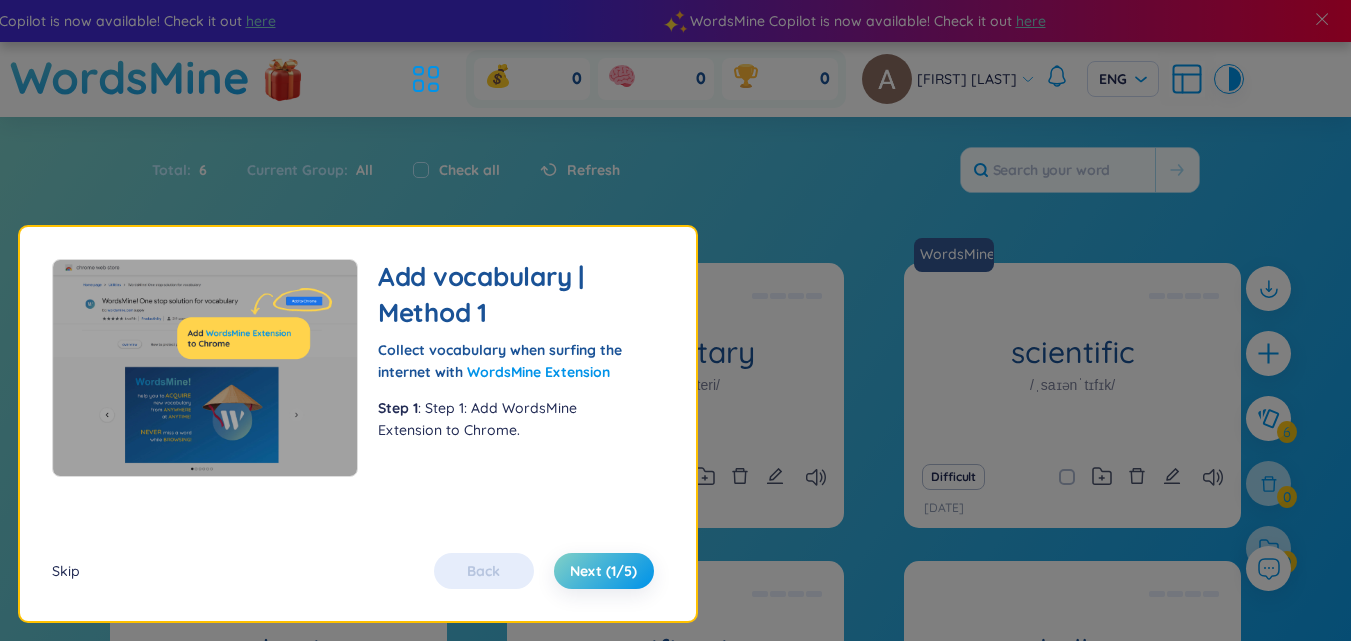 click on "Skip" at bounding box center (66, 571) 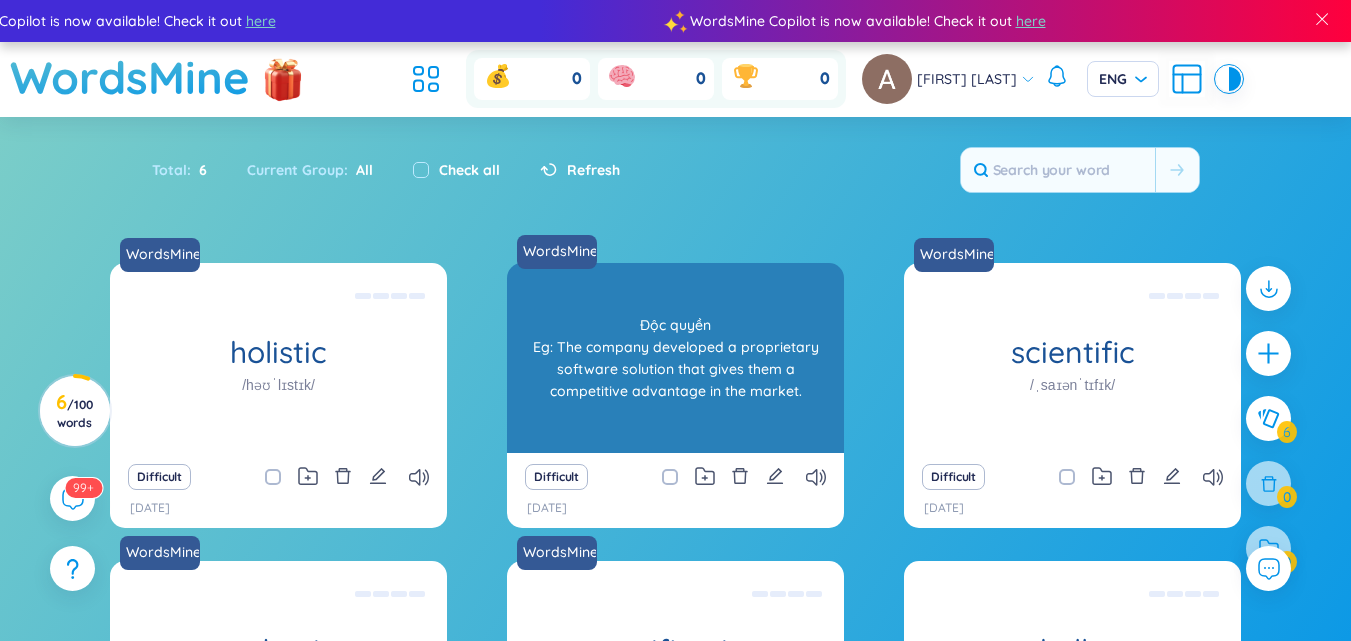 click on "Độc quyền
Eg: The company developed a proprietary software solution that gives them a competitive advantage in the market." at bounding box center [675, 358] 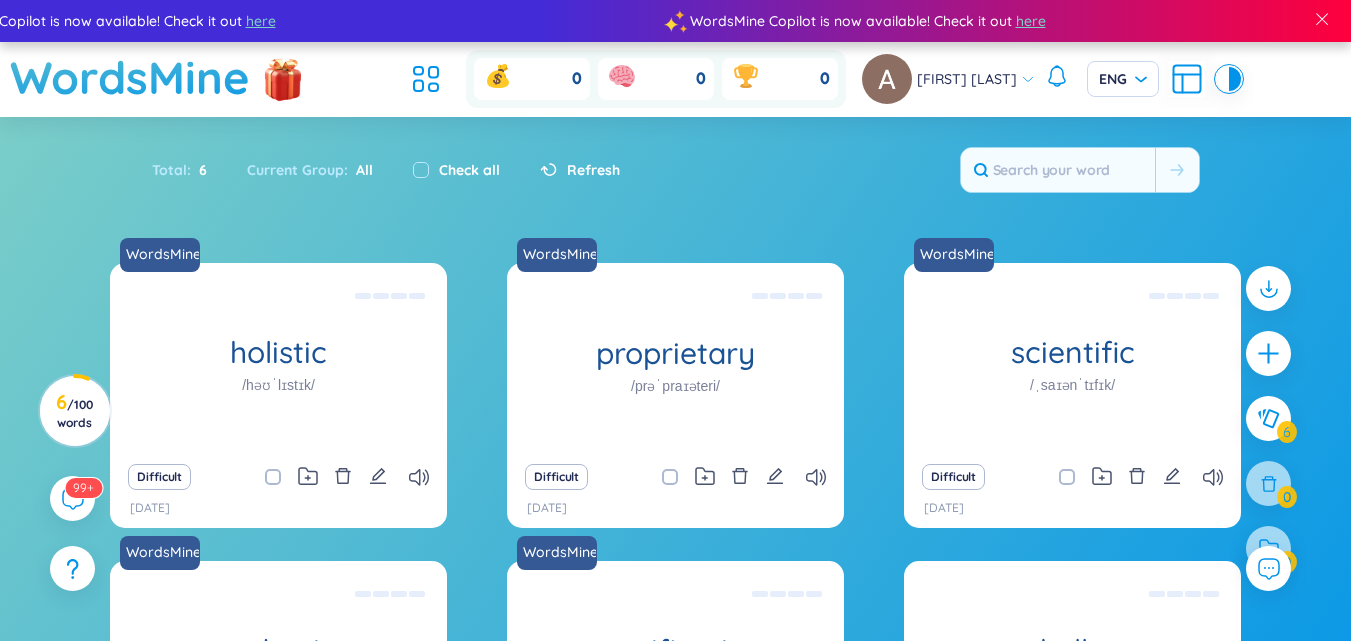 drag, startPoint x: 669, startPoint y: 353, endPoint x: 642, endPoint y: 229, distance: 126.90548 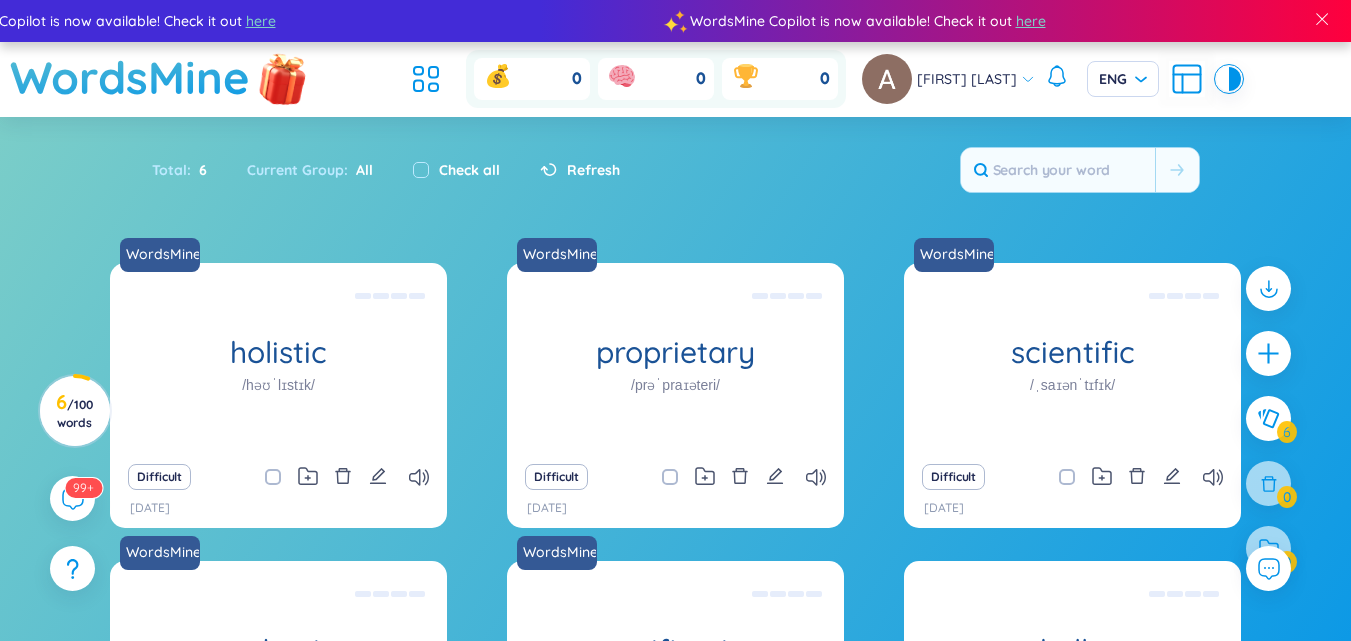 click at bounding box center [283, 77] 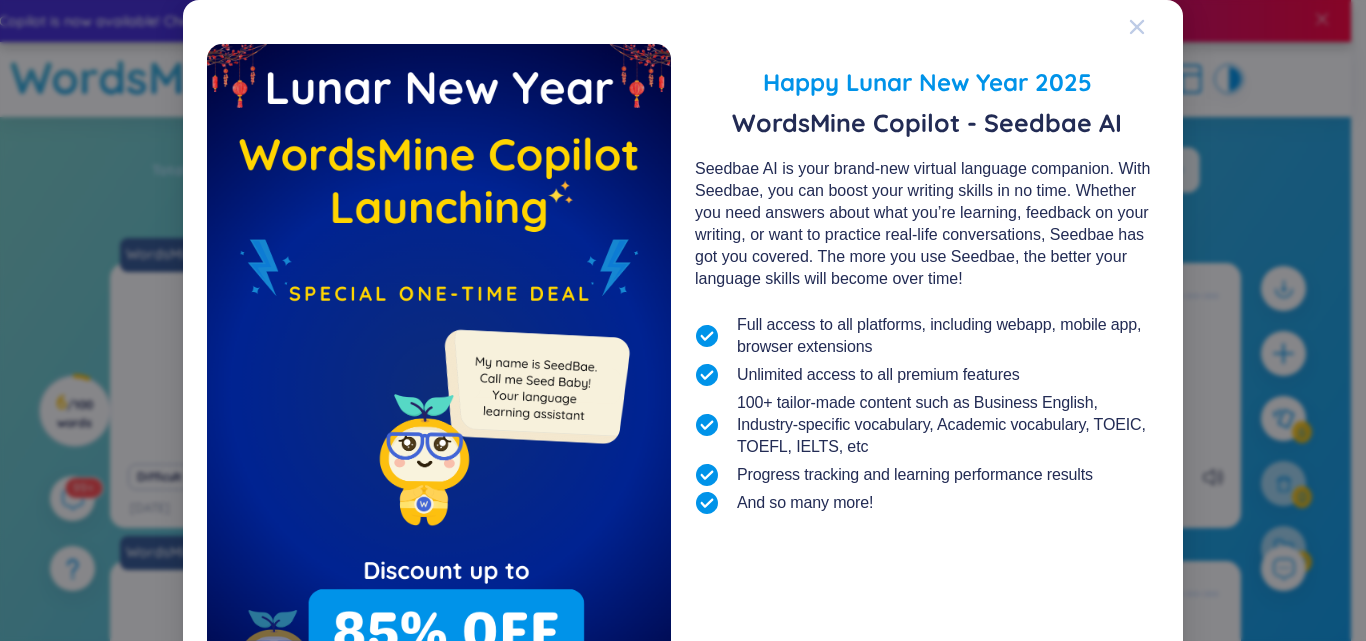 click at bounding box center [1137, 27] 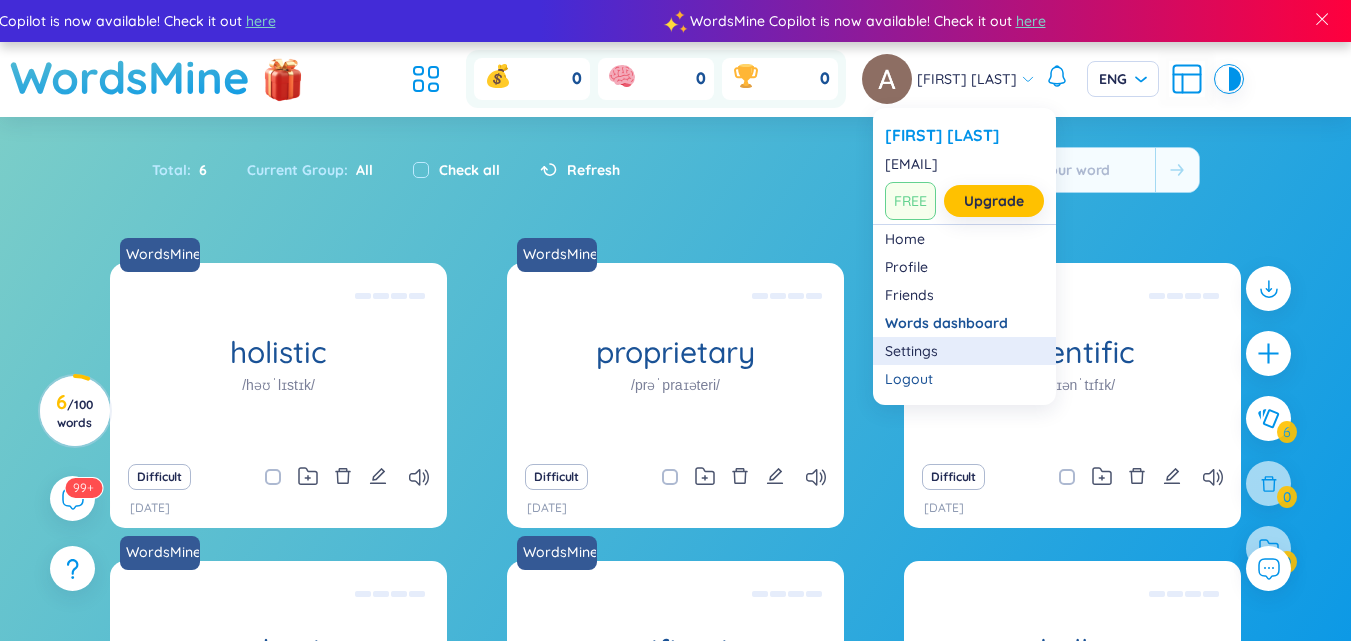 click on "Settings" at bounding box center [964, 351] 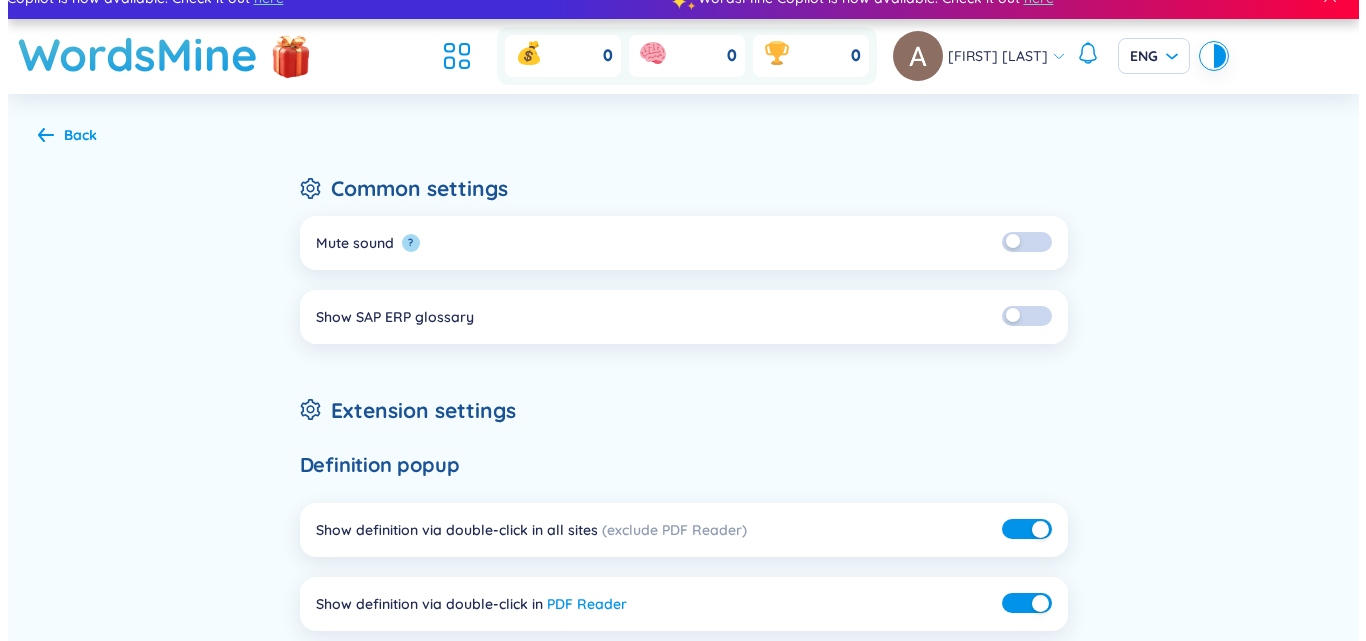 scroll, scrollTop: 0, scrollLeft: 0, axis: both 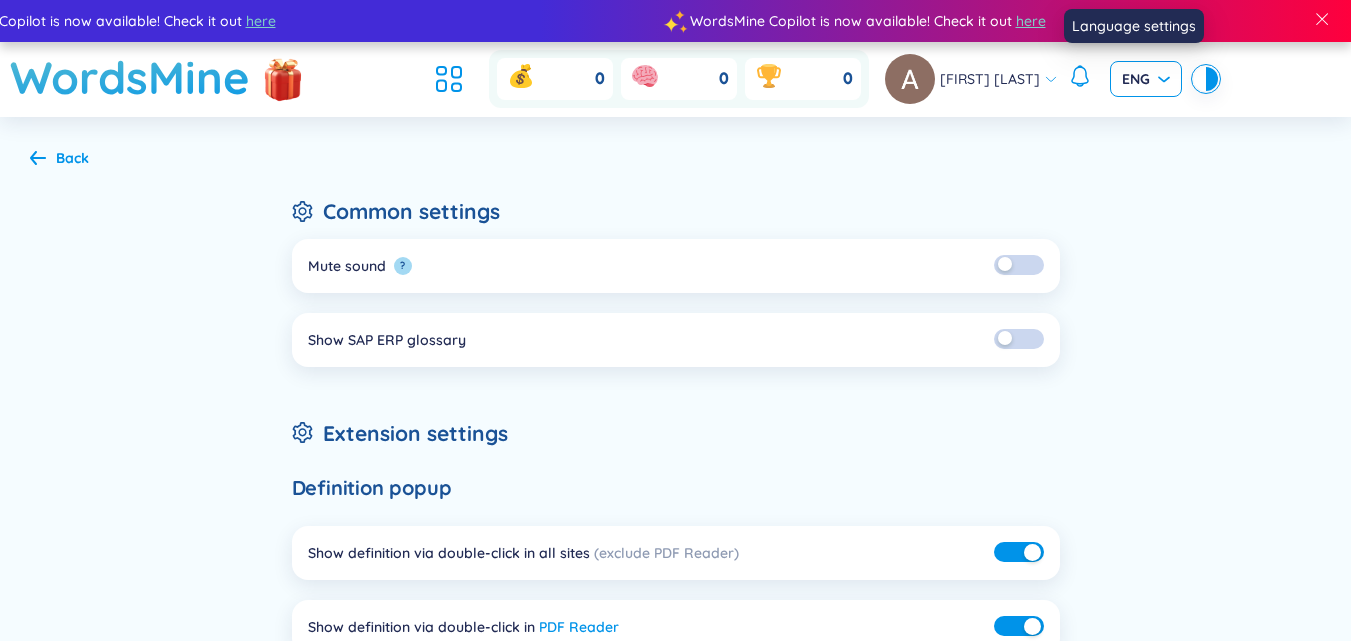 click on "ENG" at bounding box center [1146, 79] 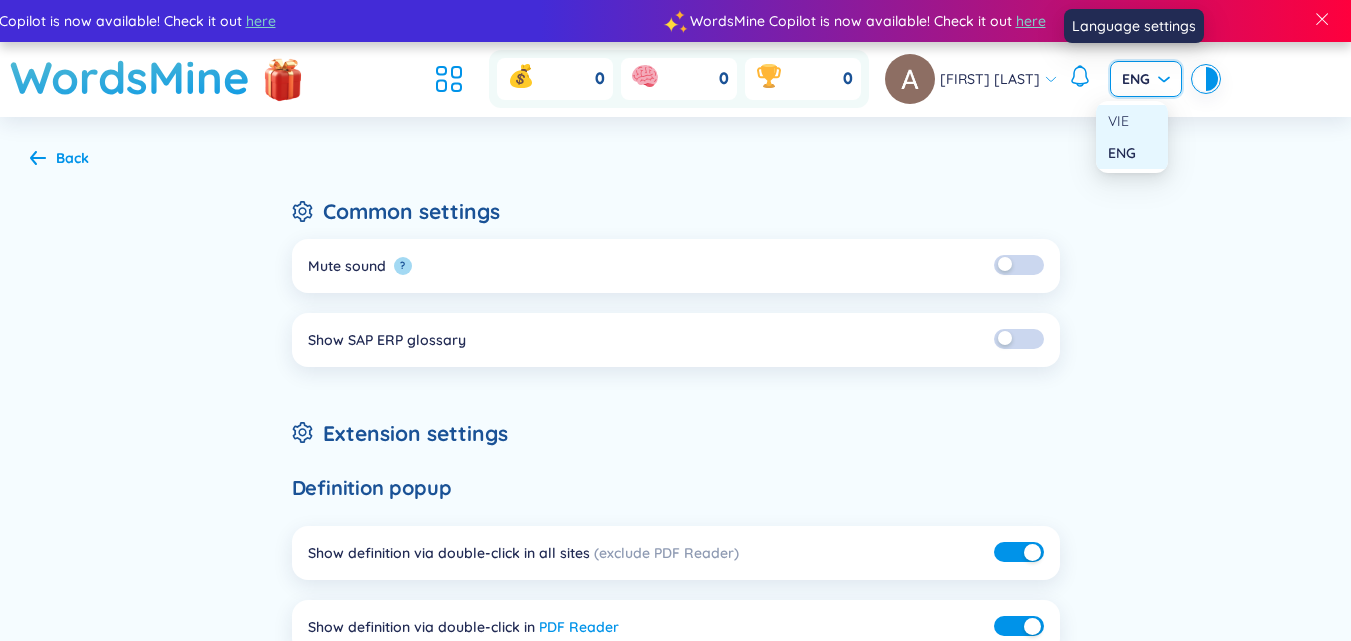 click on "VIE" at bounding box center [1132, 121] 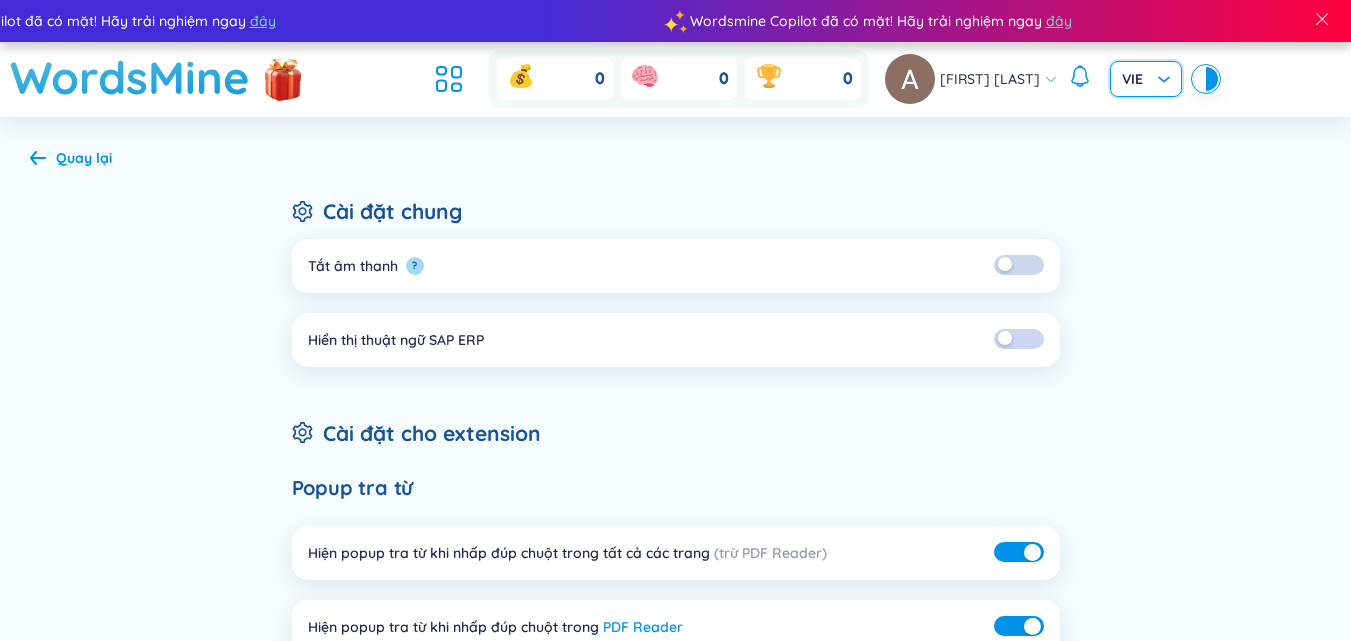 click on "VIE" at bounding box center [1146, 79] 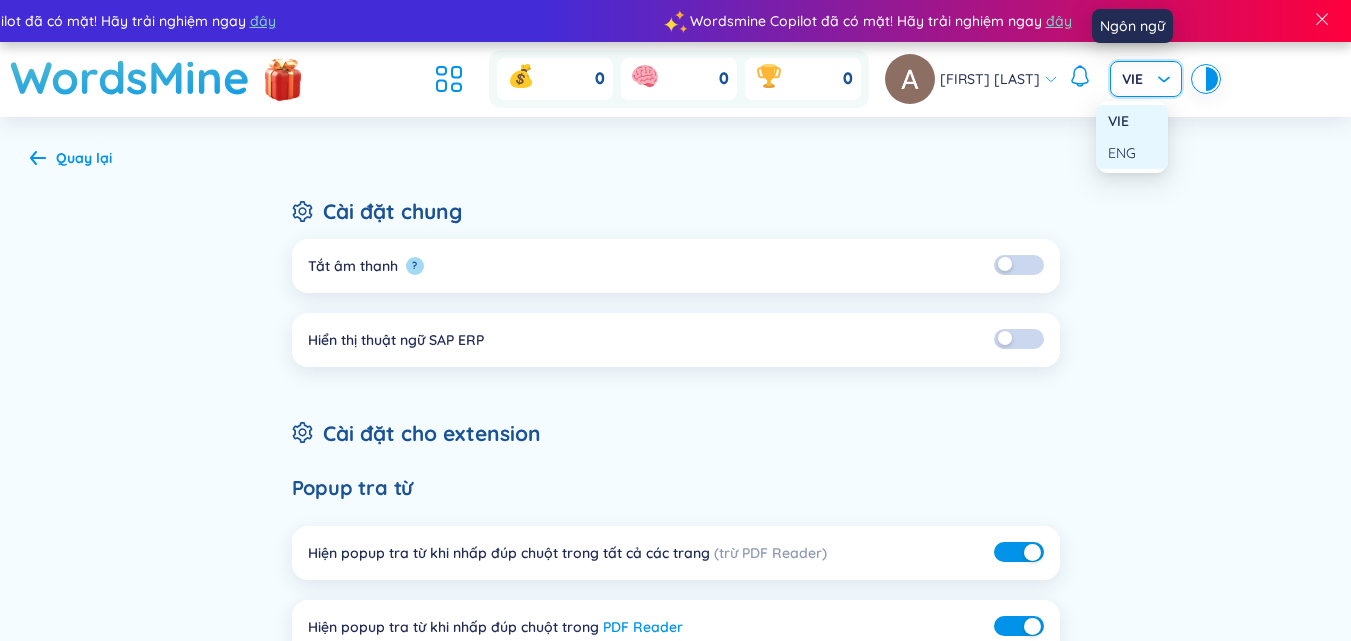 click on "ENG" at bounding box center [1132, 153] 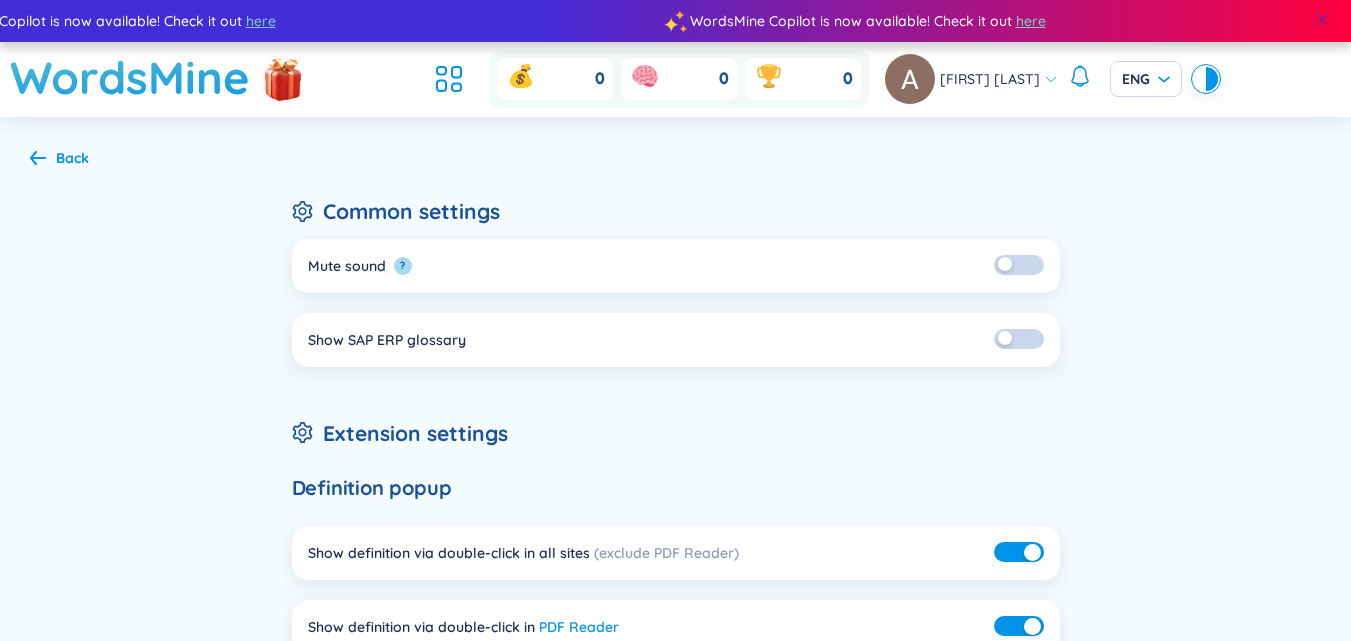 click at bounding box center (1322, 19) 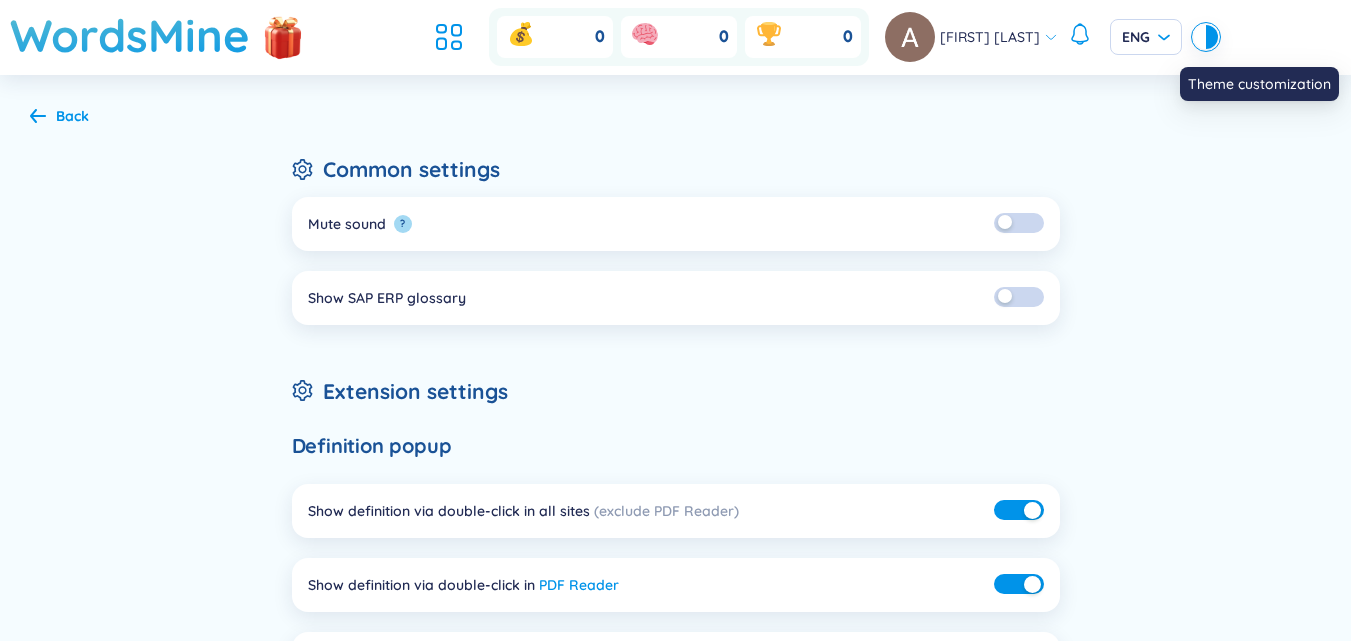 click at bounding box center [1200, 37] 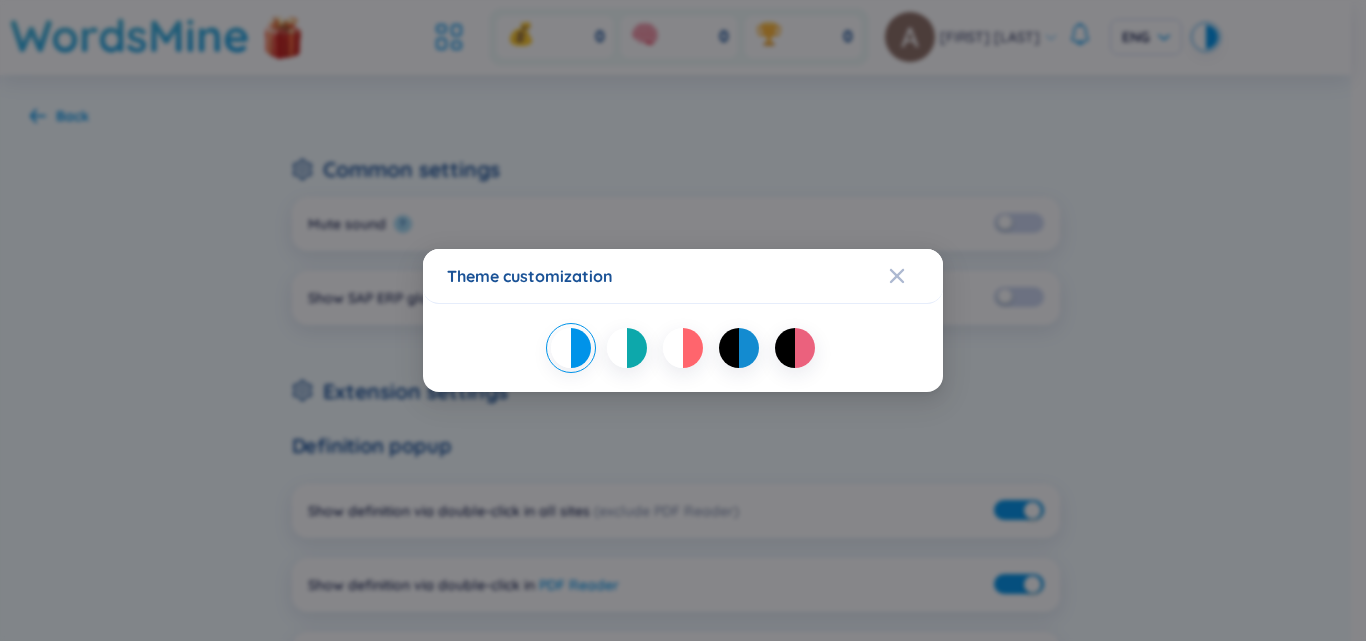 click at bounding box center (749, 348) 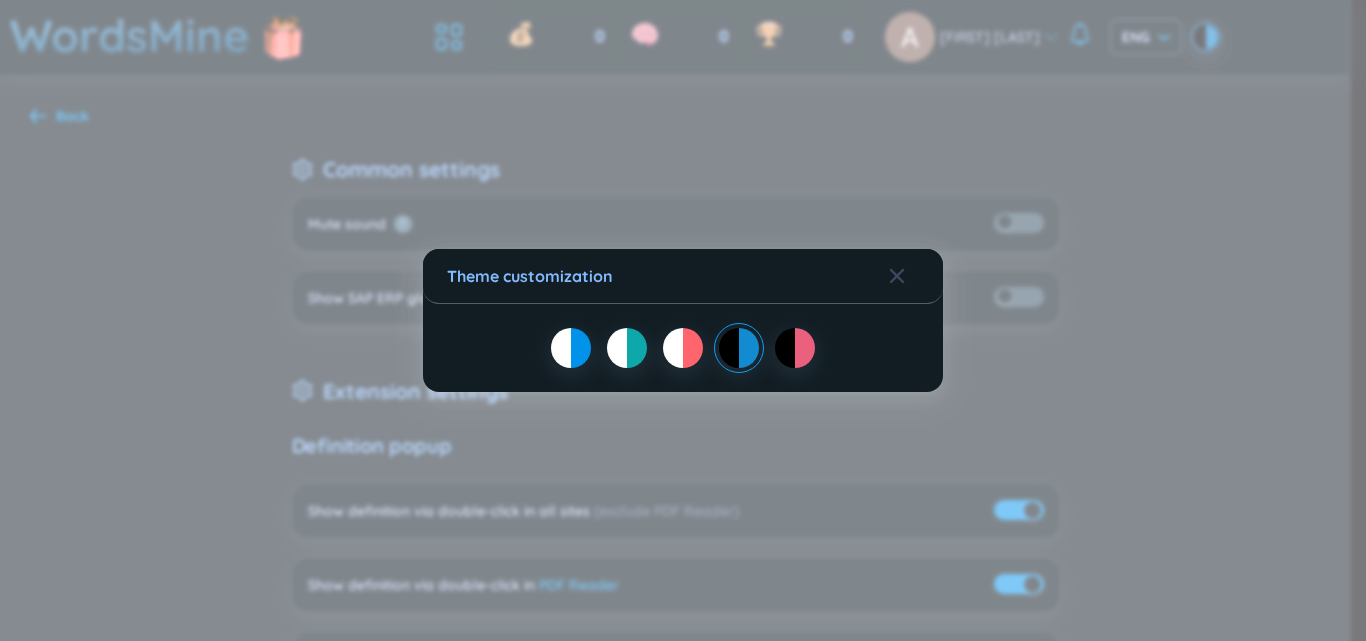 click at bounding box center [693, 348] 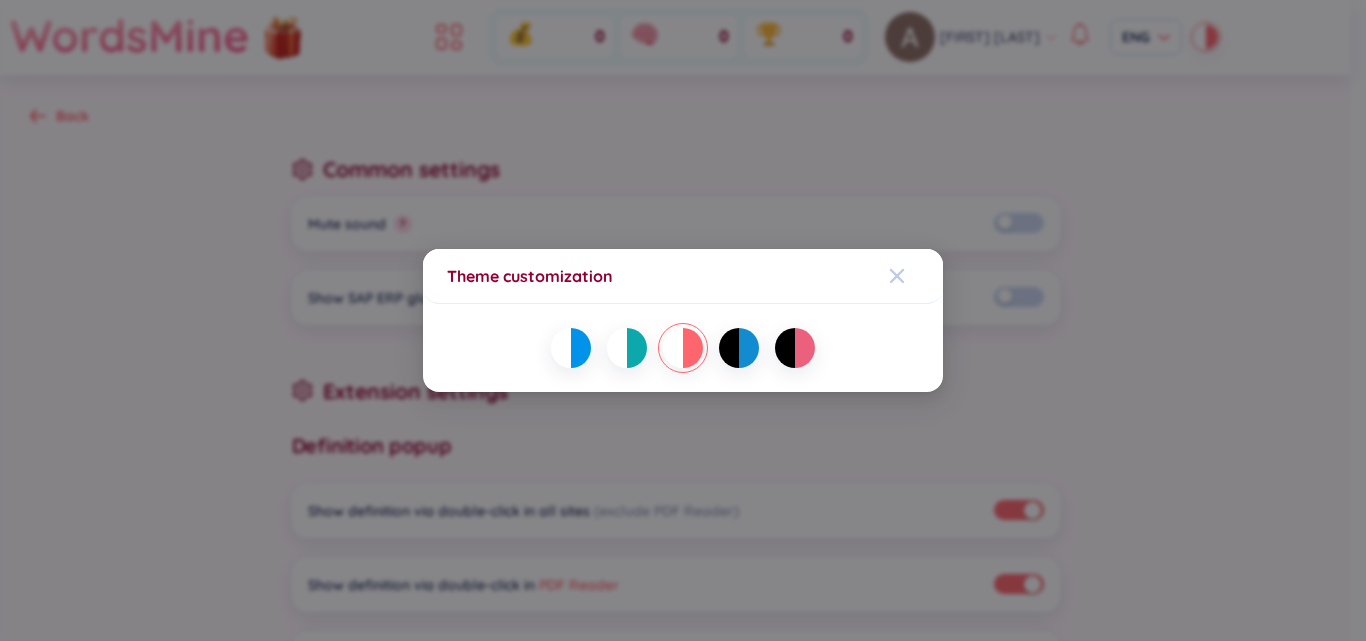 click 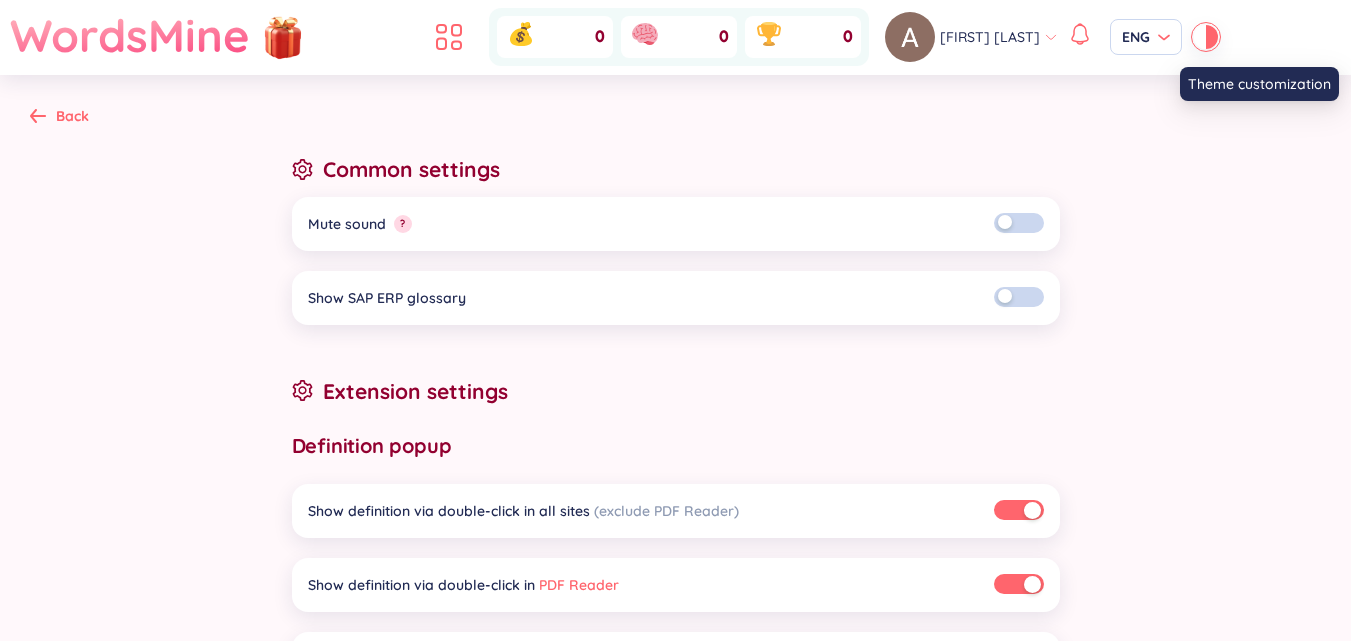 click at bounding box center (1212, 37) 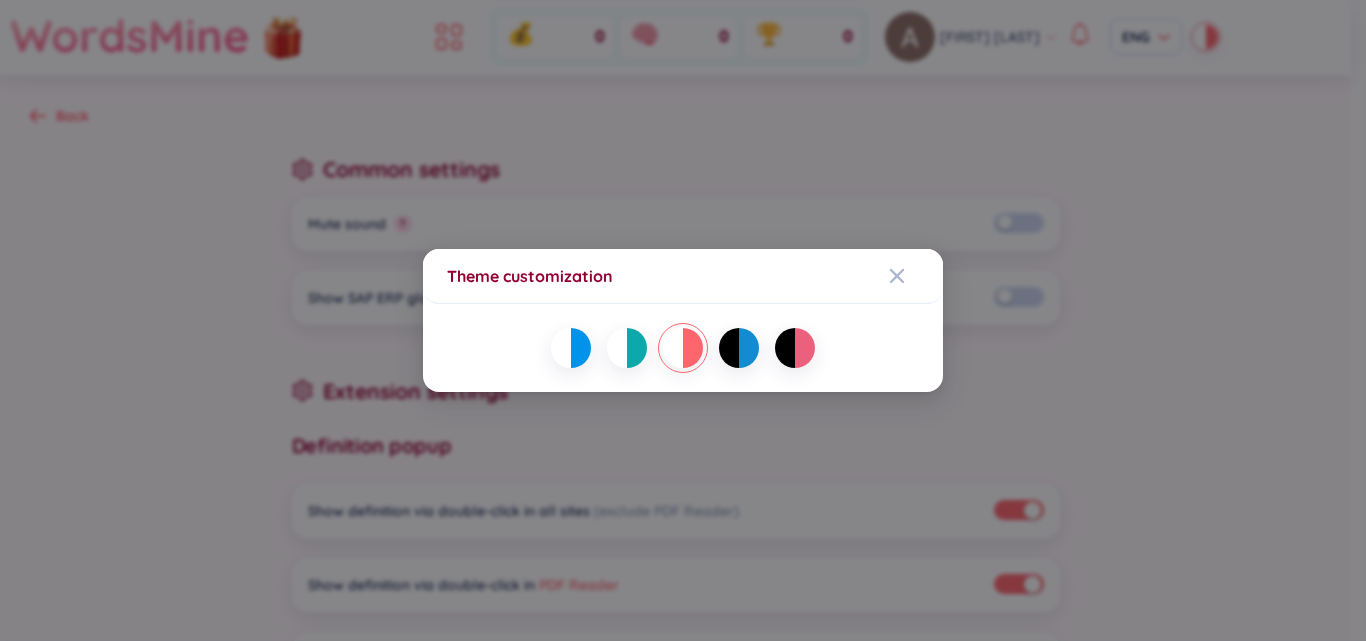 click at bounding box center (637, 348) 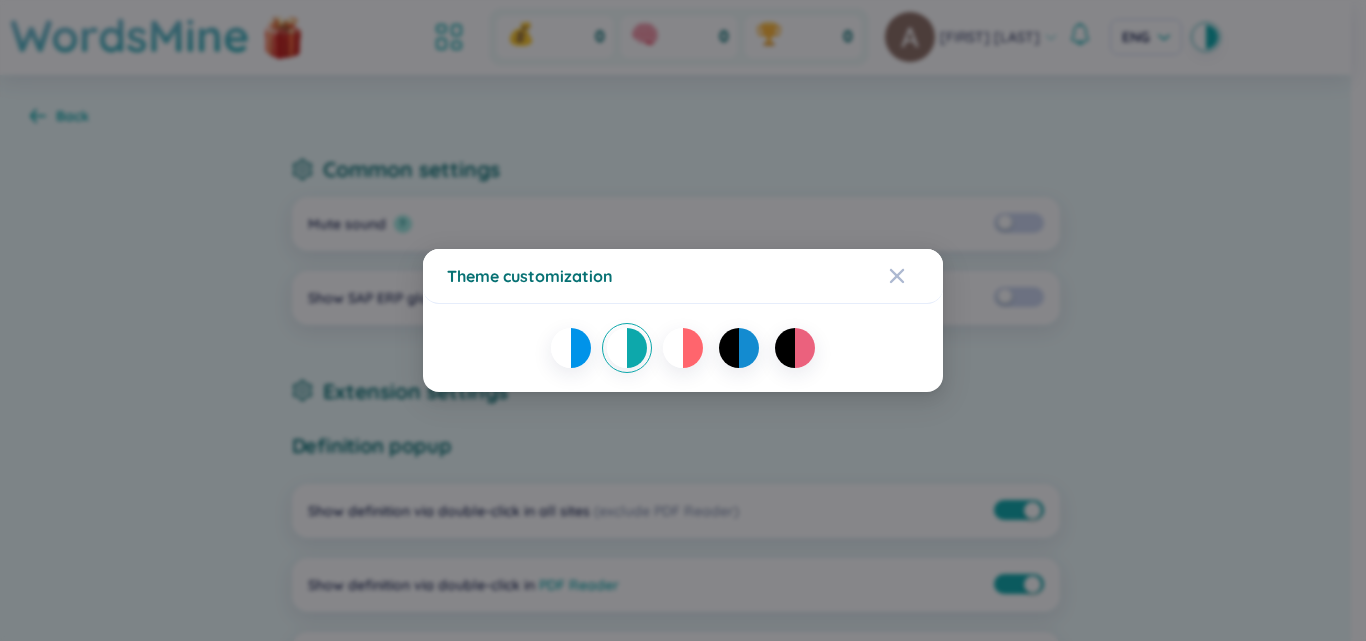 click on "Theme customization" at bounding box center (683, 320) 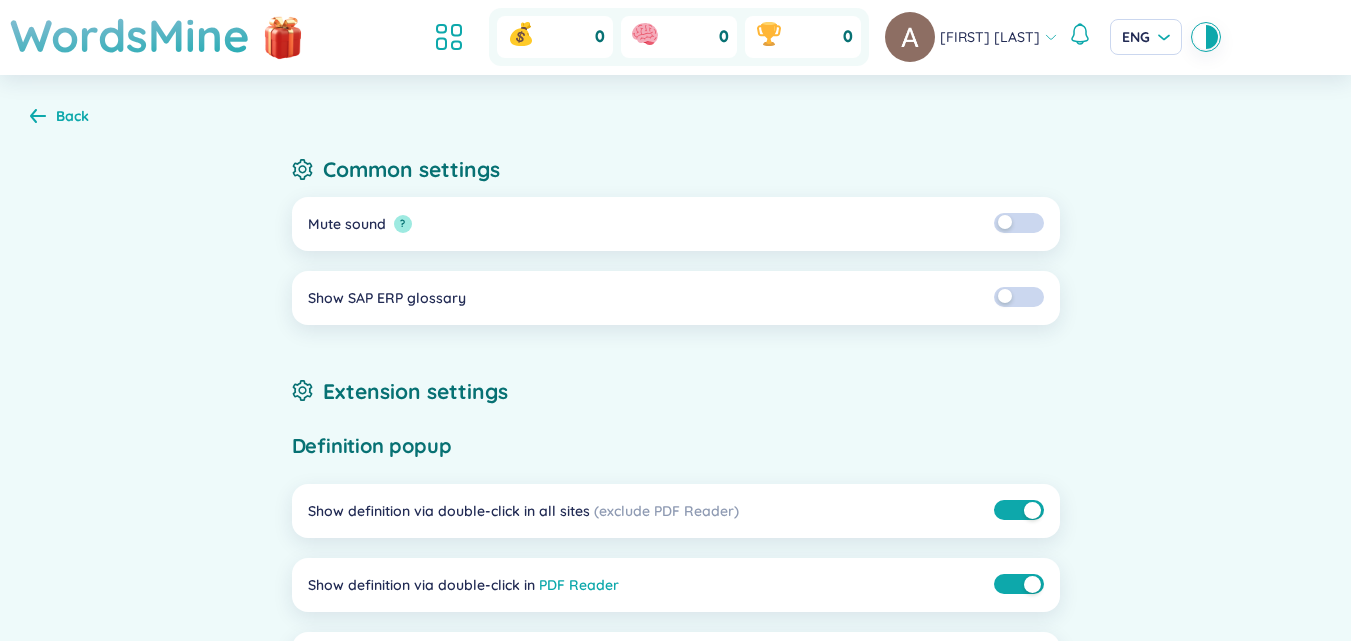 click on "Back" at bounding box center (59, 116) 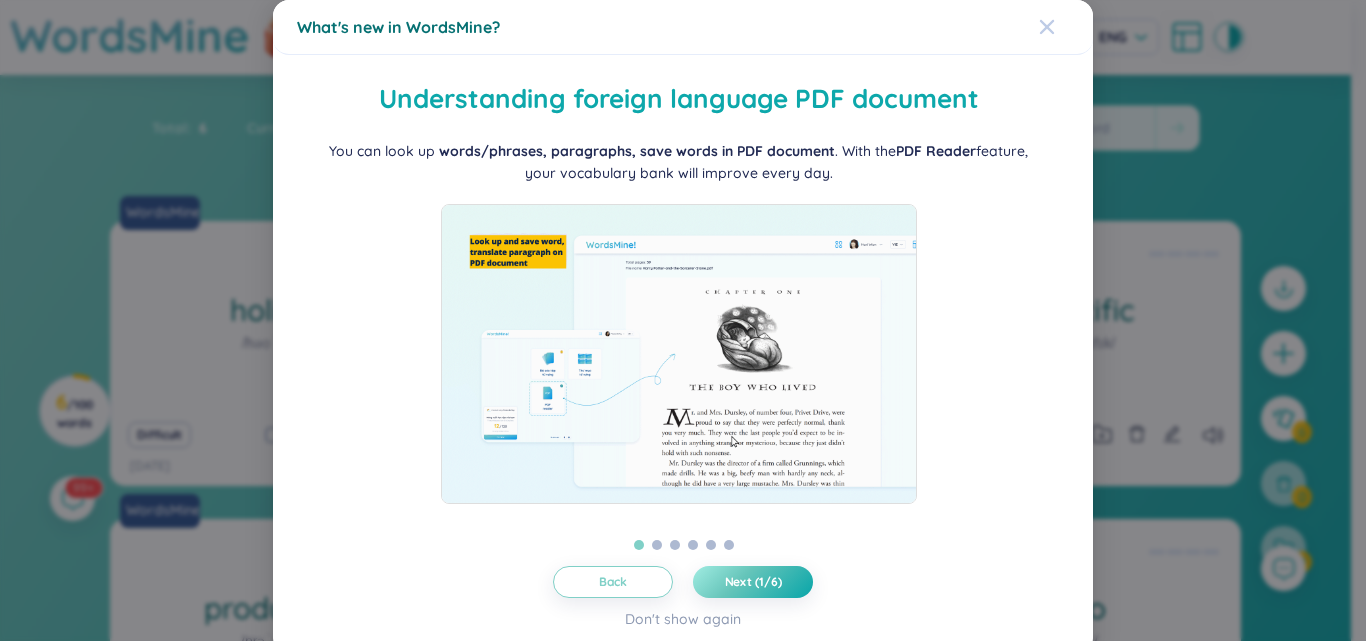 click at bounding box center (1066, 27) 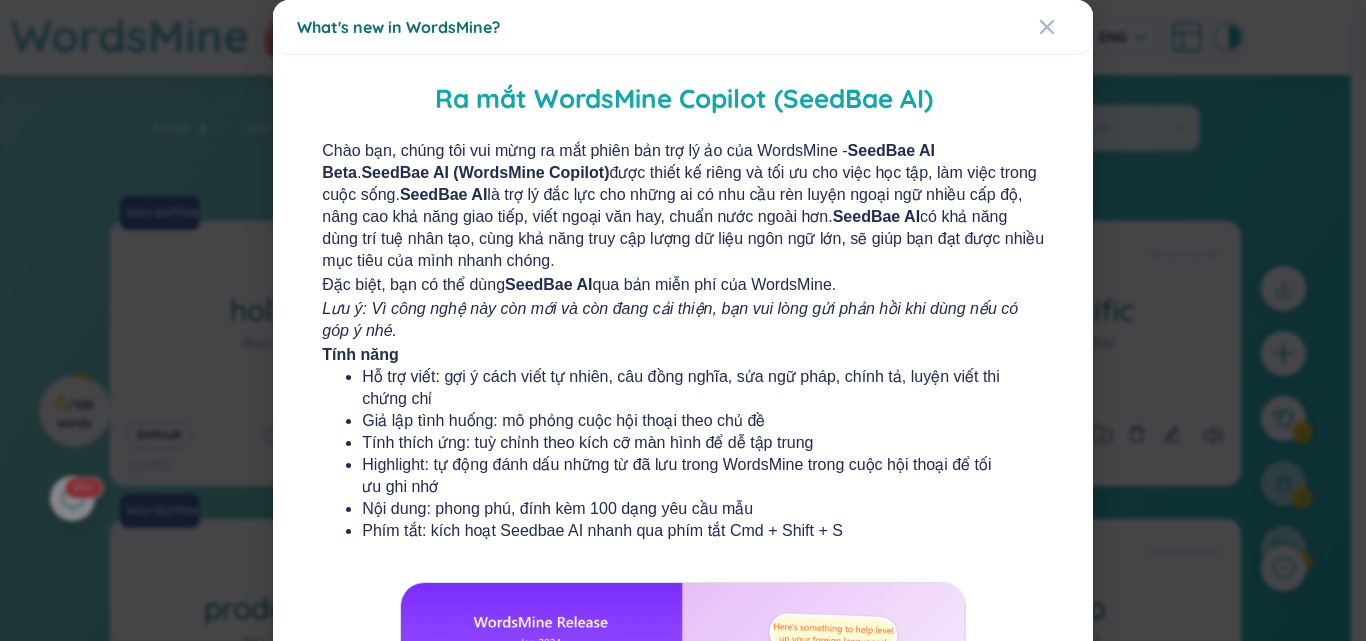 click at bounding box center (1066, 27) 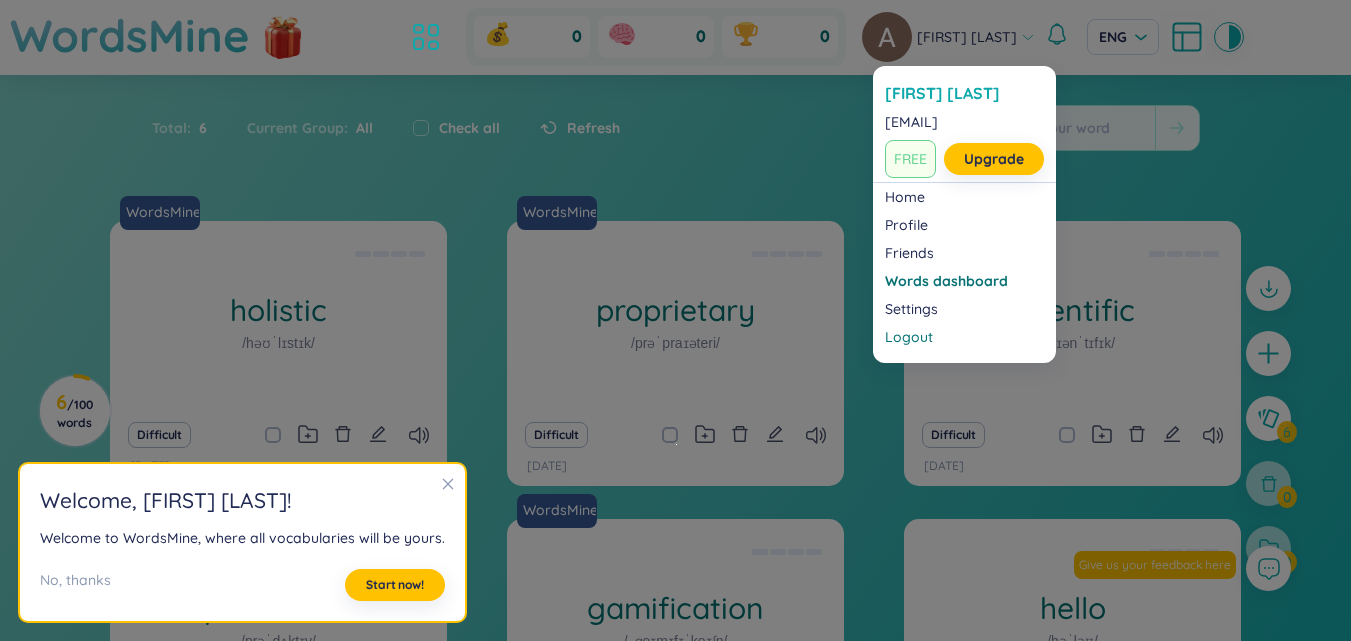 click 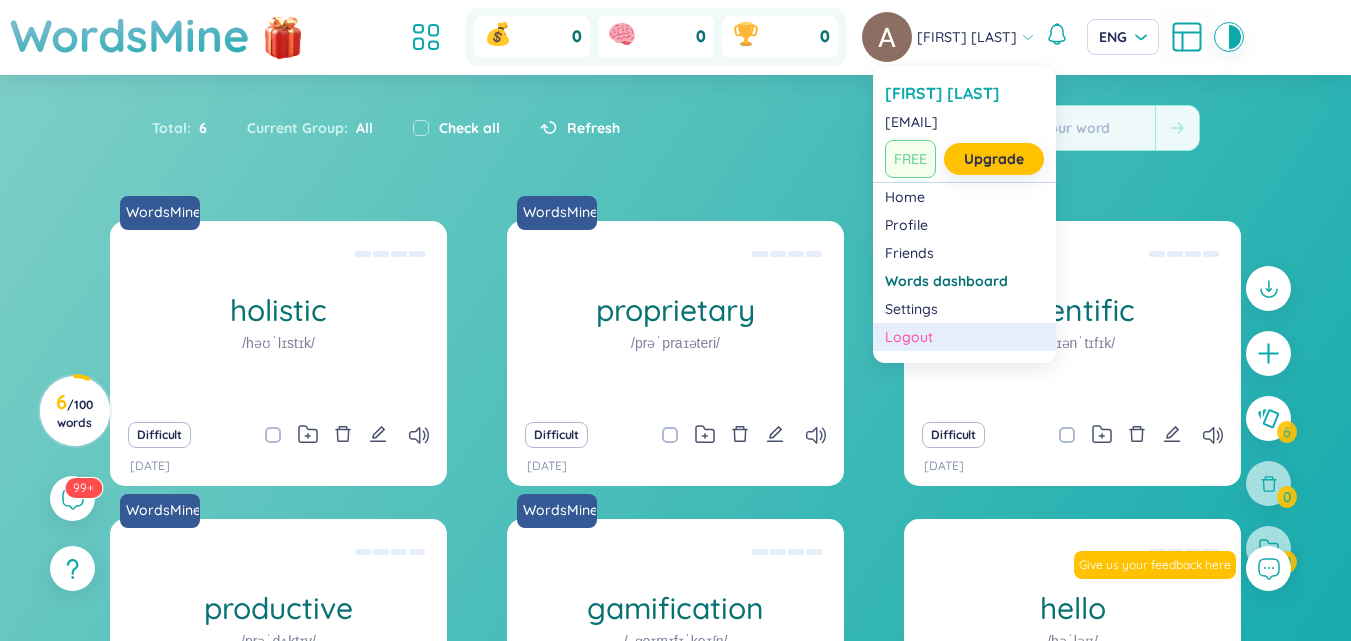 click on "Logout" at bounding box center [964, 337] 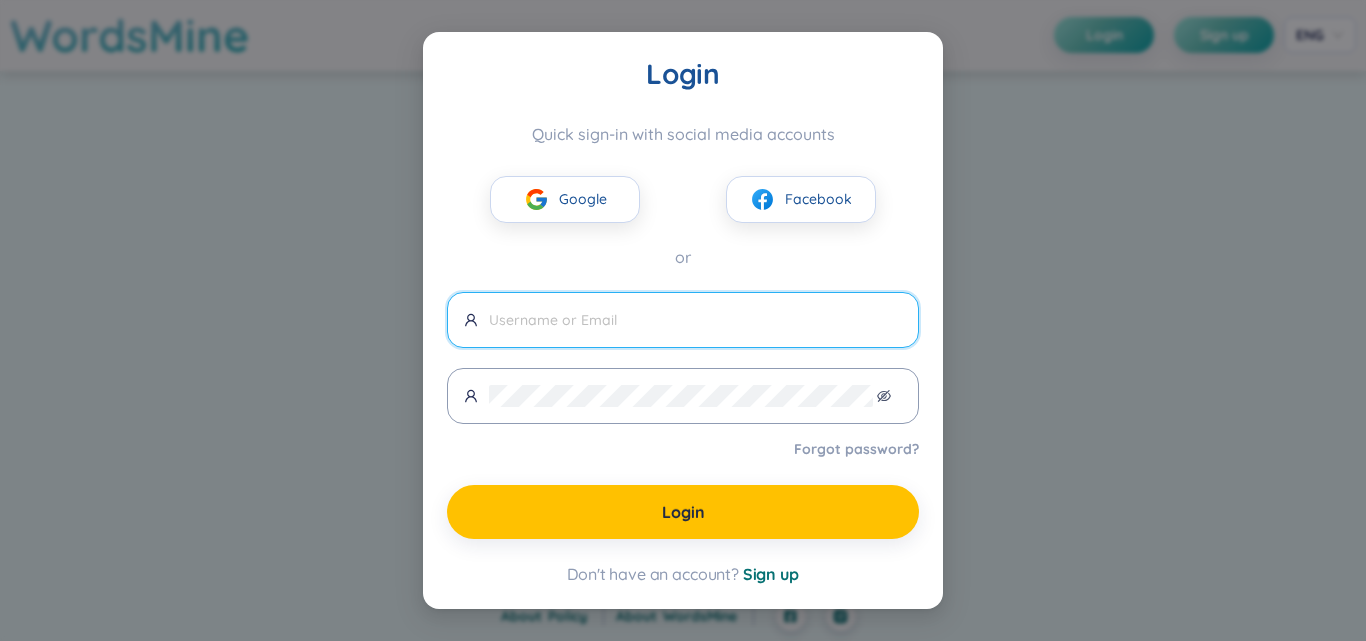click on "Login Quick sign-in with social media accounts Google Facebook or Forgot password? Login Don't have an account?   Sign up" at bounding box center (683, 320) 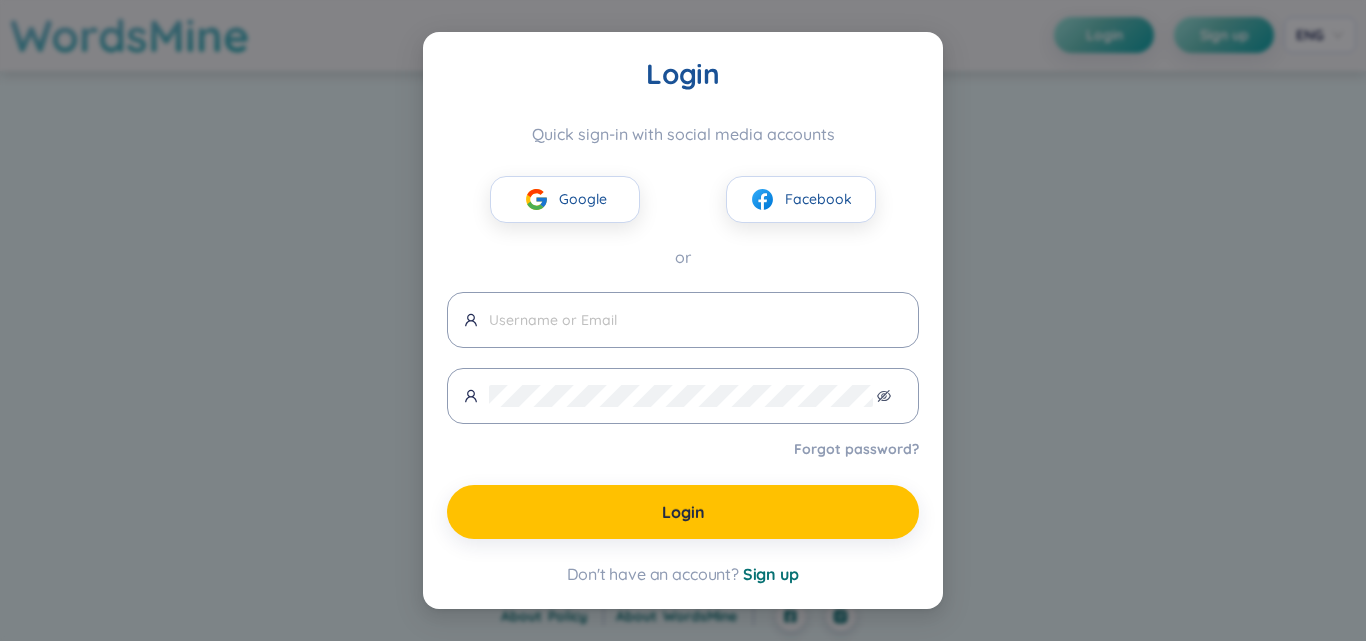 click on "Login Quick sign-in with social media accounts Google Facebook or Forgot password? Login Don't have an account?   Sign up" at bounding box center (683, 320) 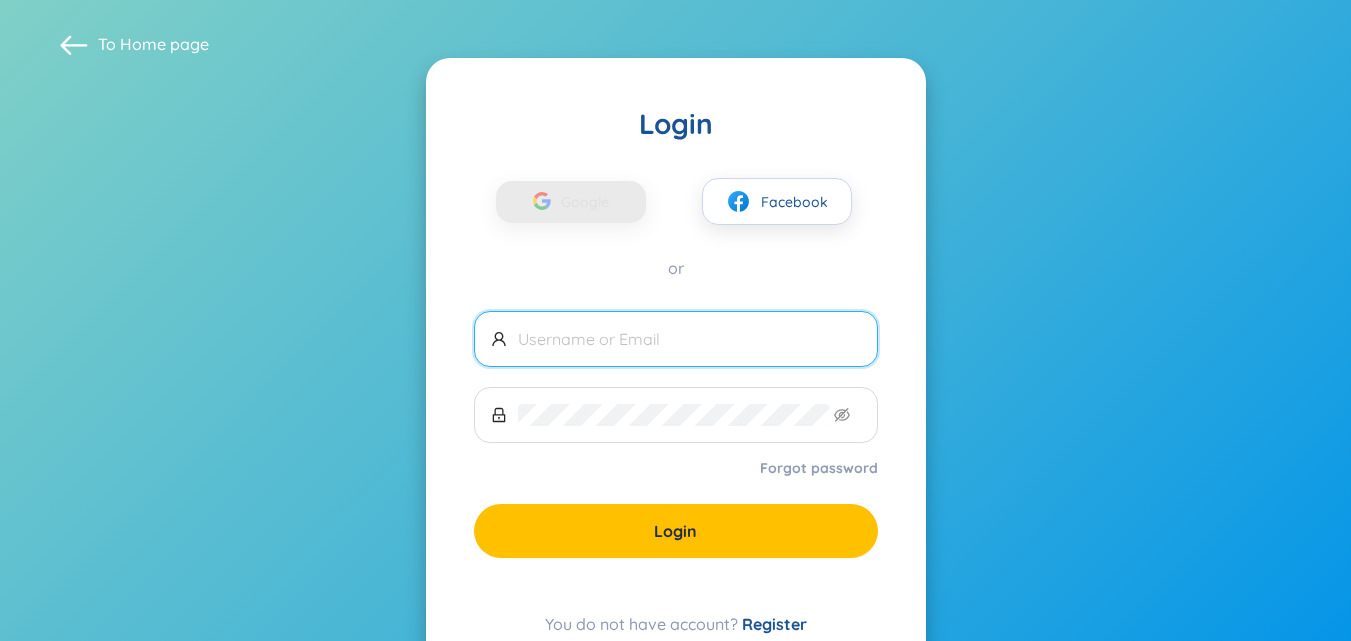scroll, scrollTop: 0, scrollLeft: 0, axis: both 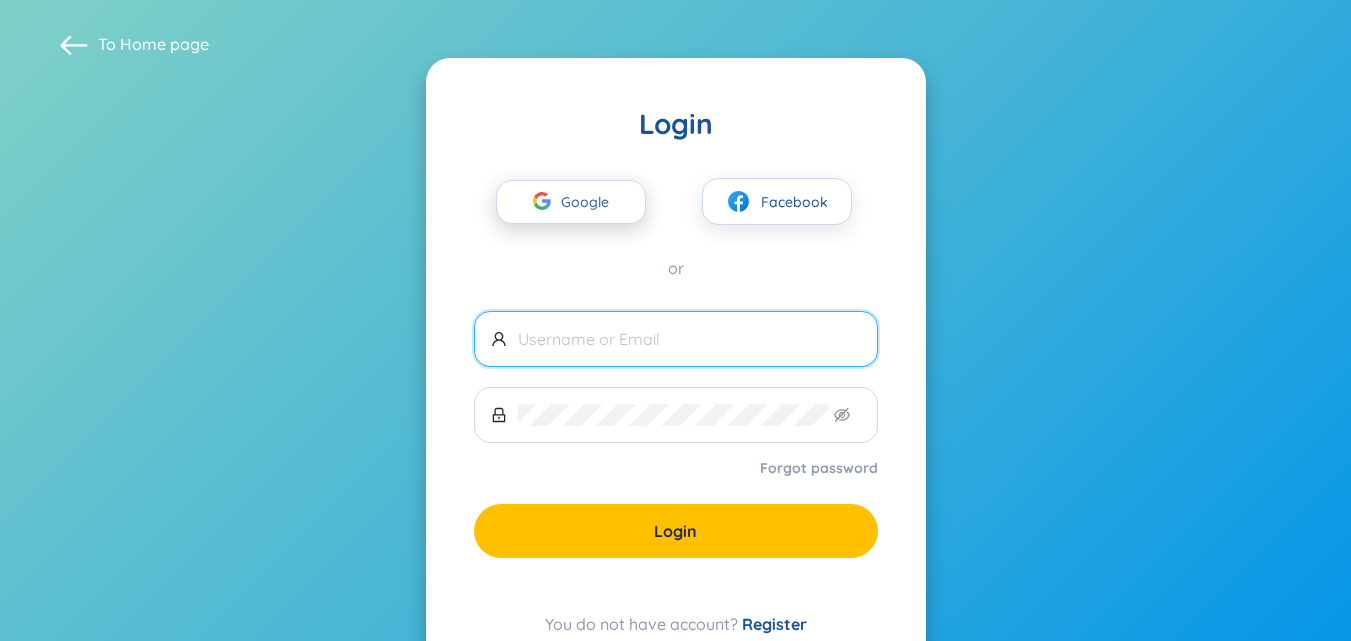 click on "Google" at bounding box center (590, 202) 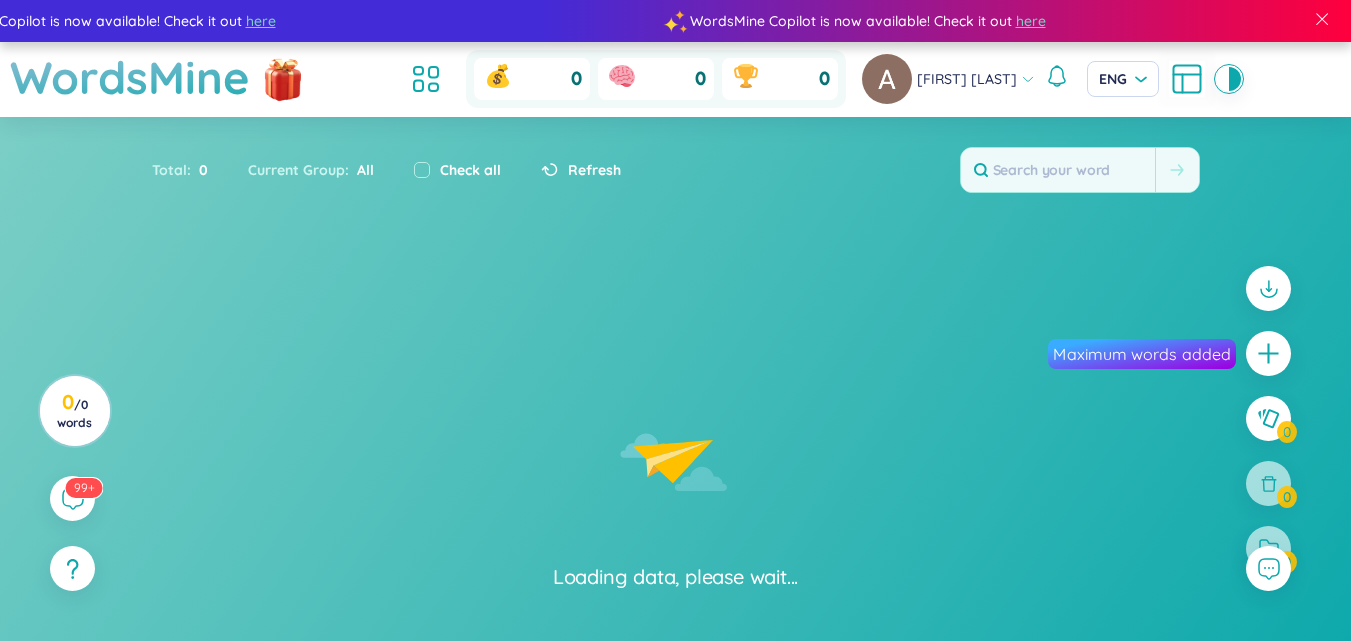 scroll, scrollTop: 0, scrollLeft: 0, axis: both 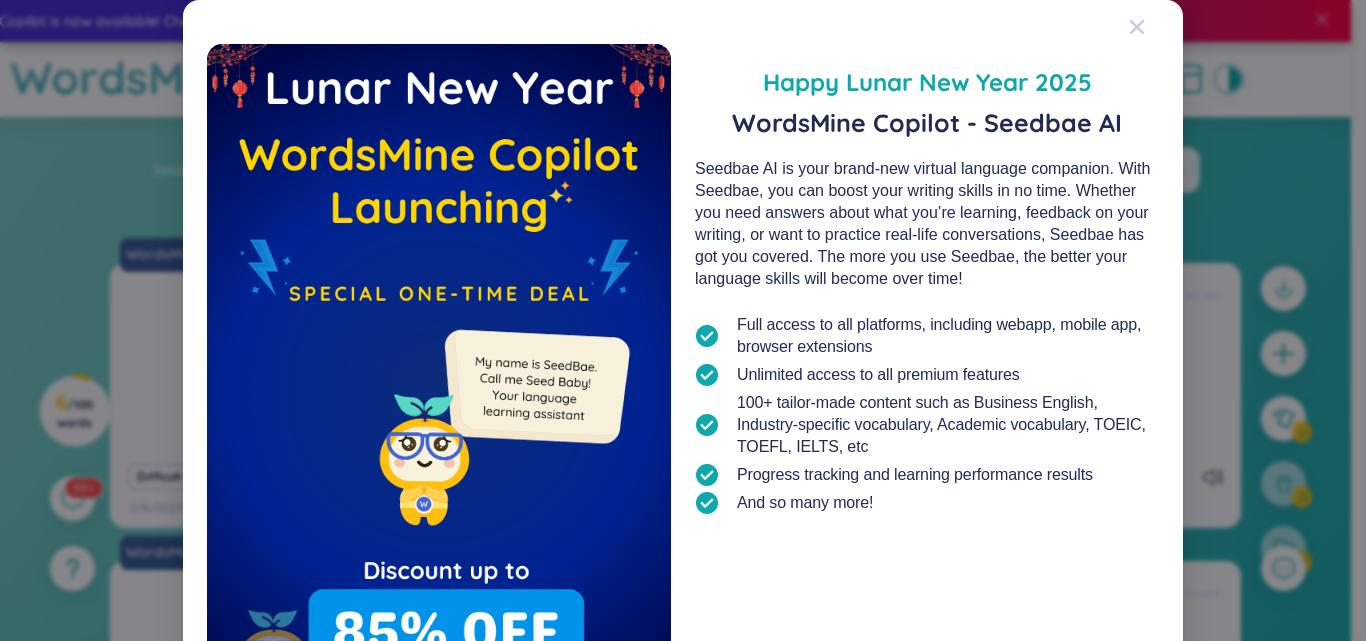 click 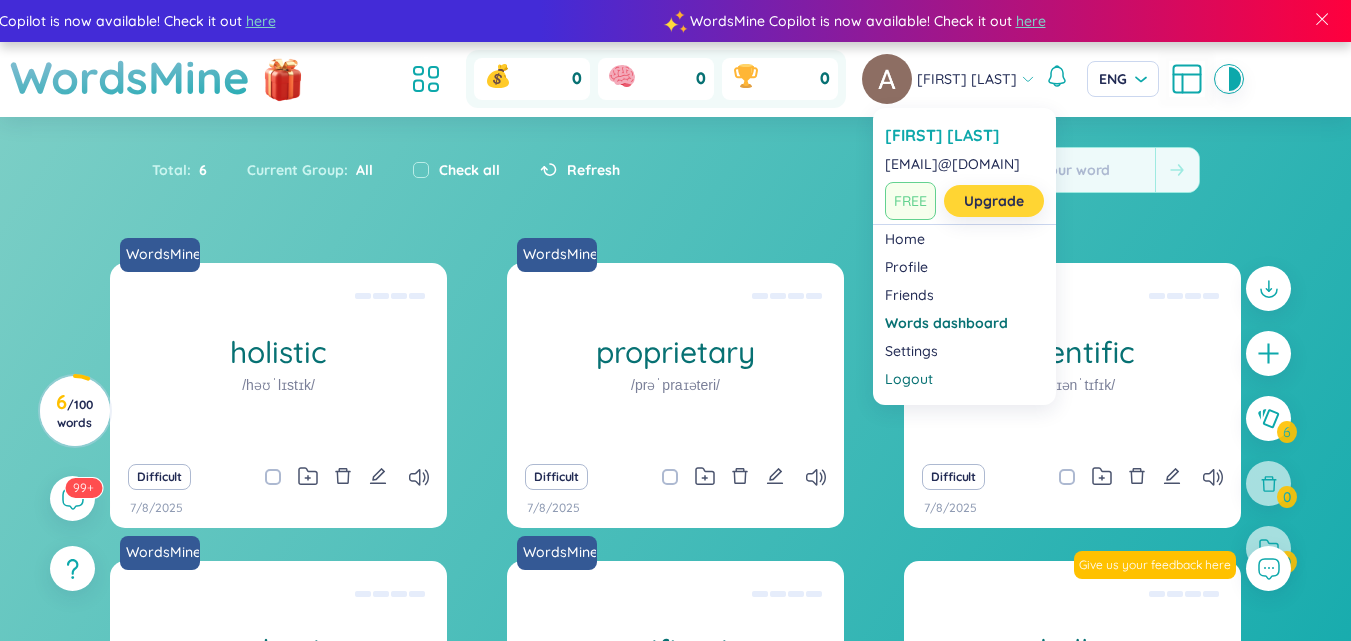click on "Upgrade" at bounding box center [994, 201] 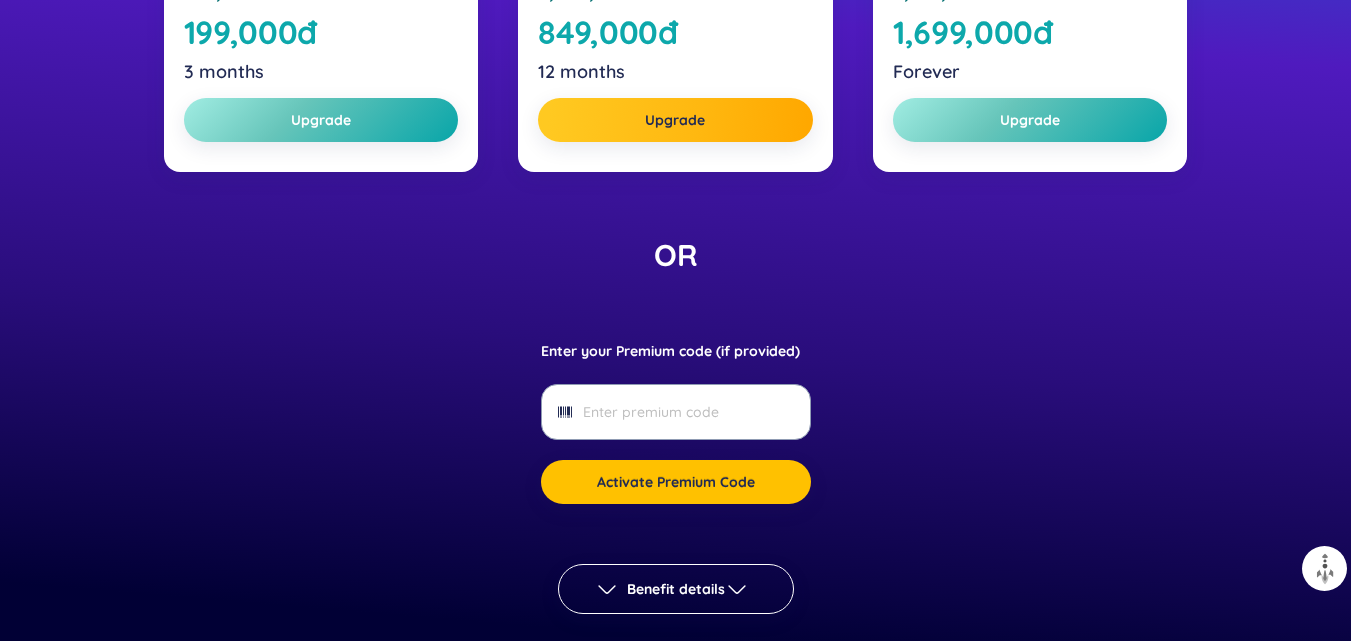 scroll, scrollTop: 833, scrollLeft: 0, axis: vertical 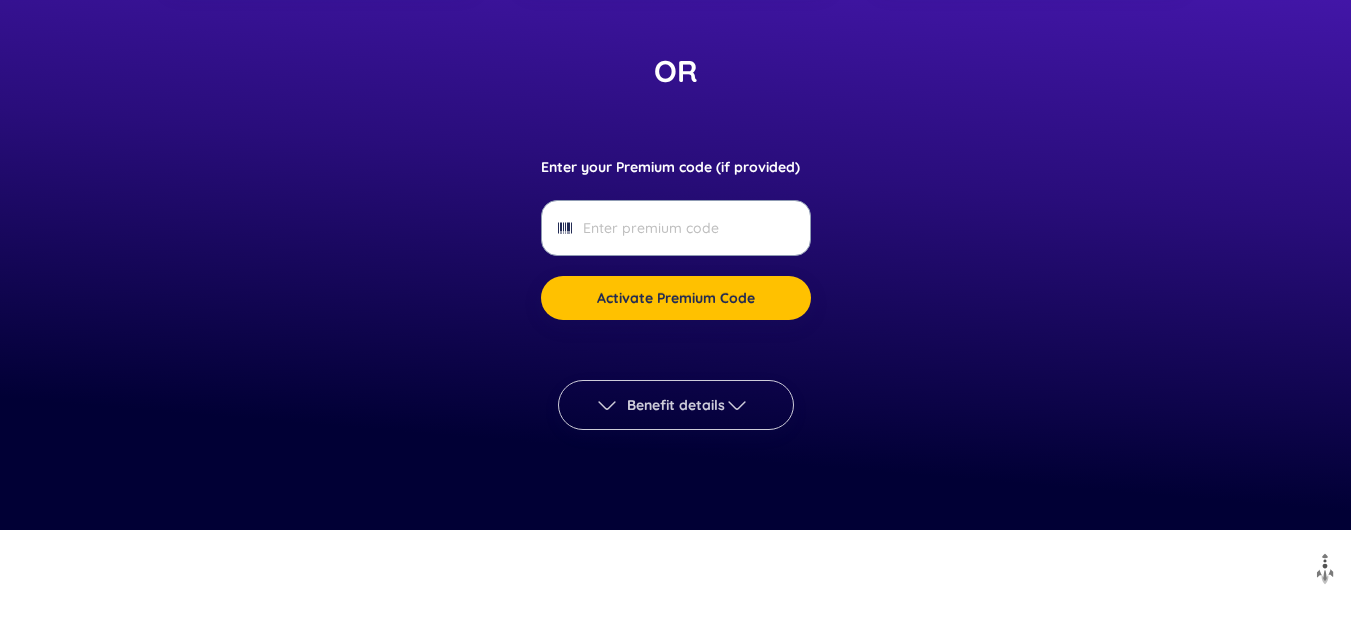 click 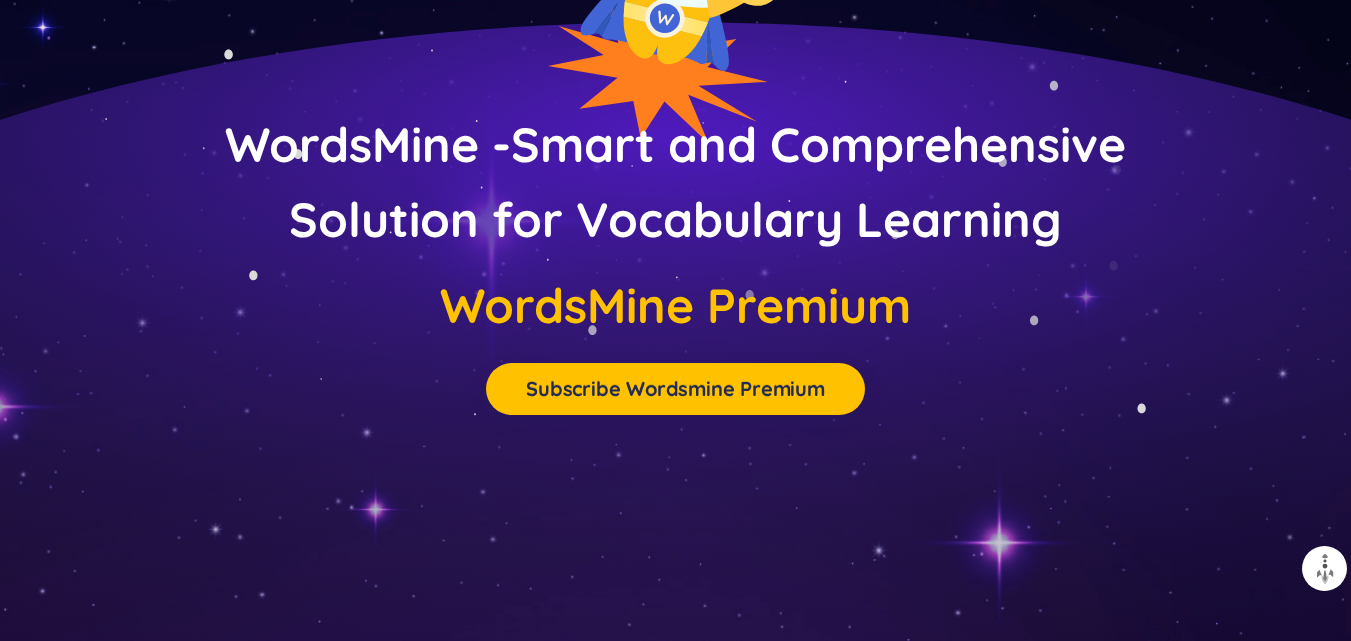 scroll, scrollTop: 8411, scrollLeft: 0, axis: vertical 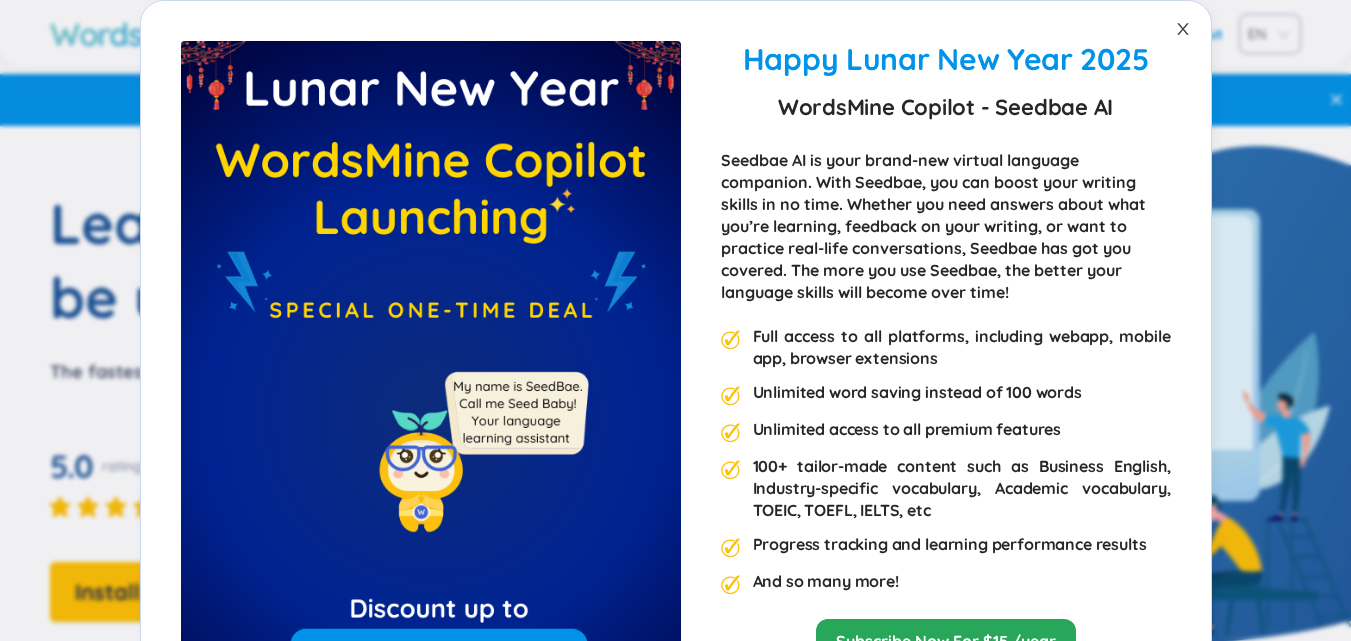 click 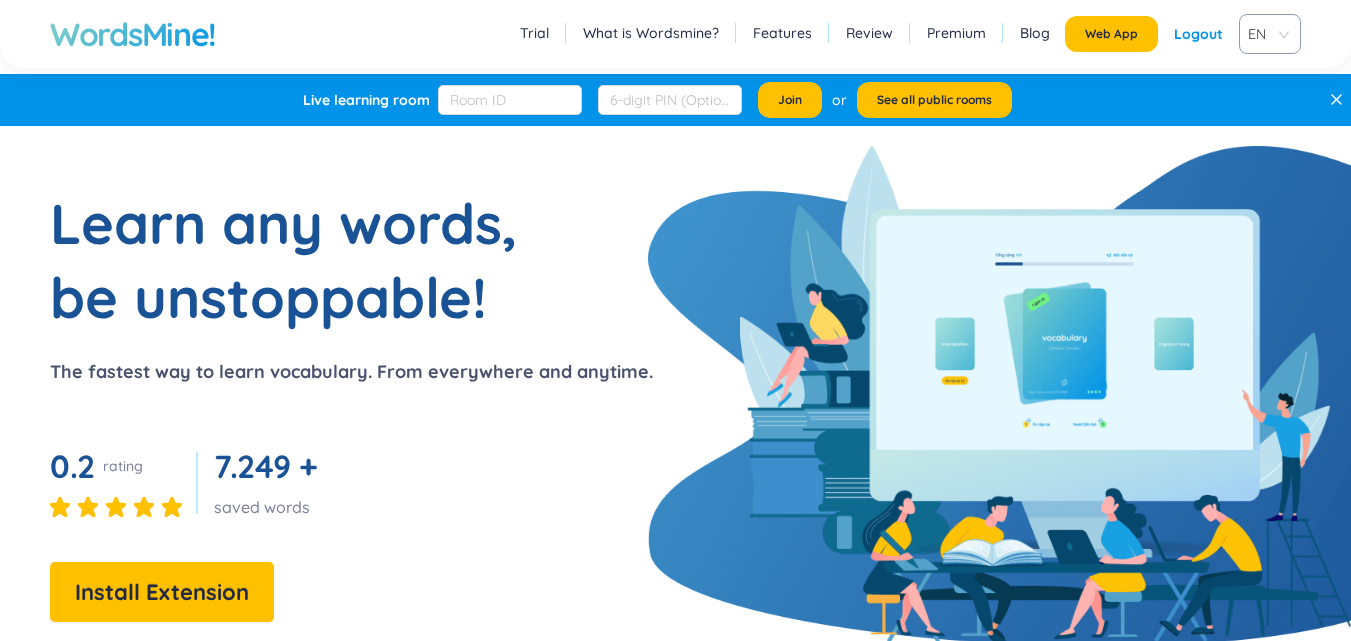 scroll, scrollTop: 0, scrollLeft: 0, axis: both 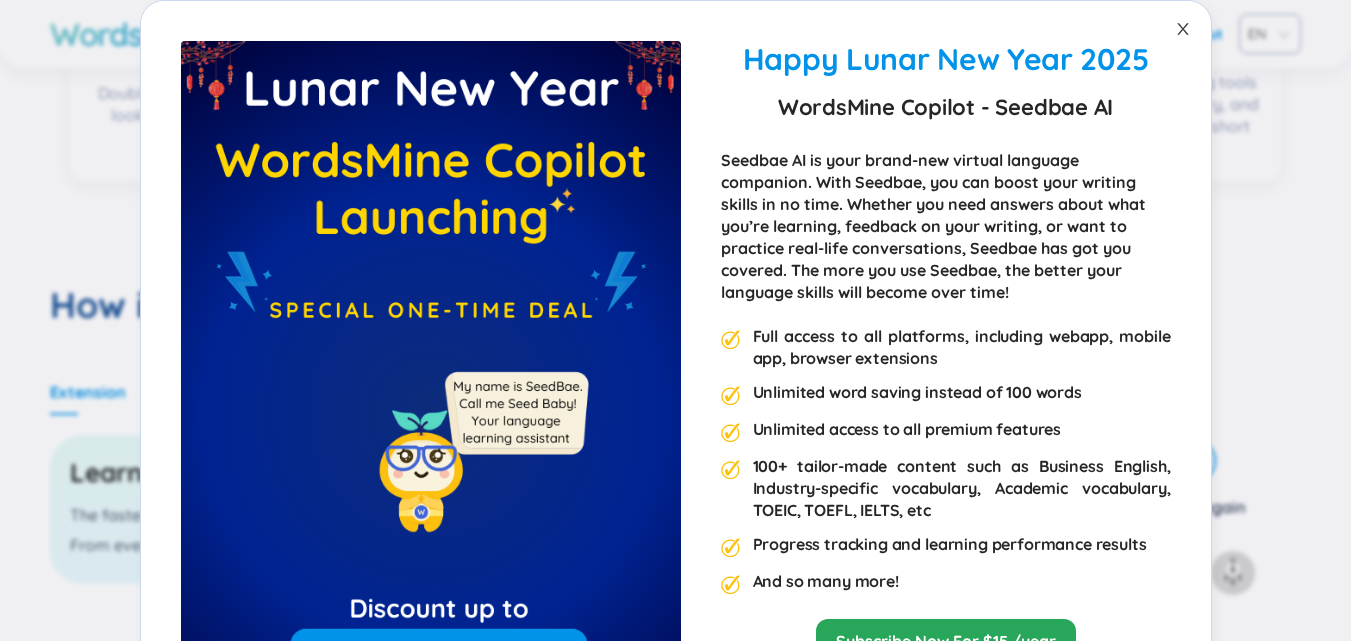 click 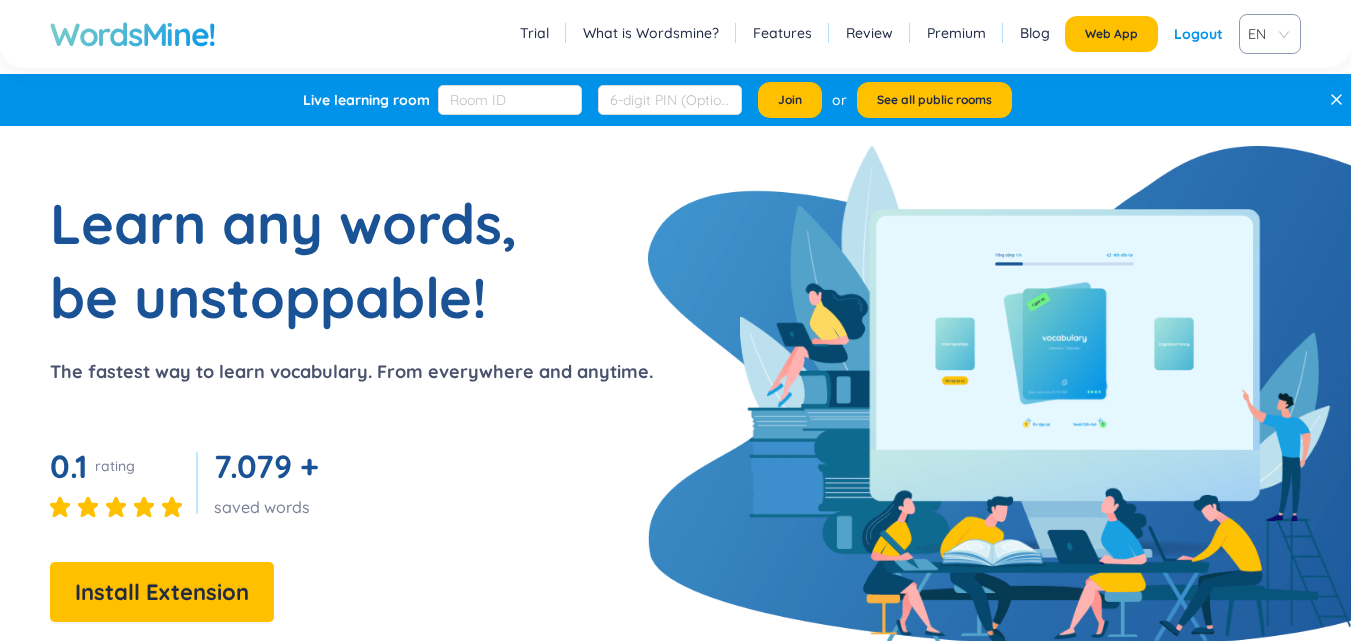 scroll, scrollTop: 0, scrollLeft: 0, axis: both 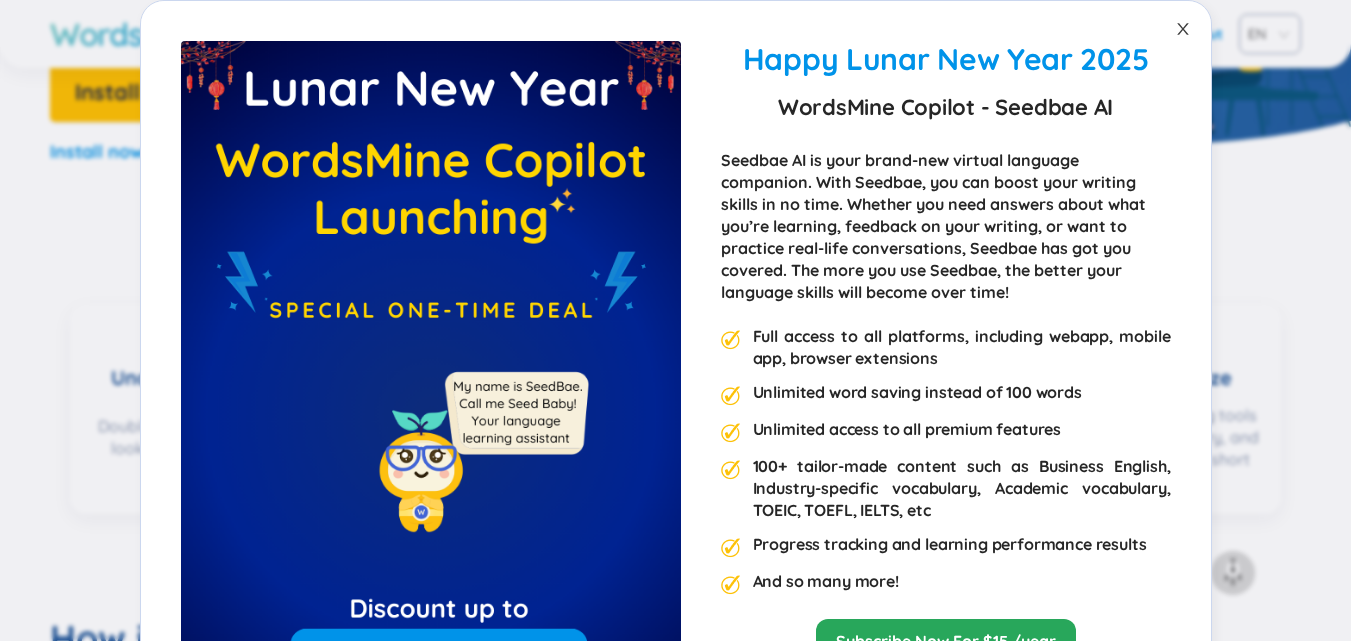 click 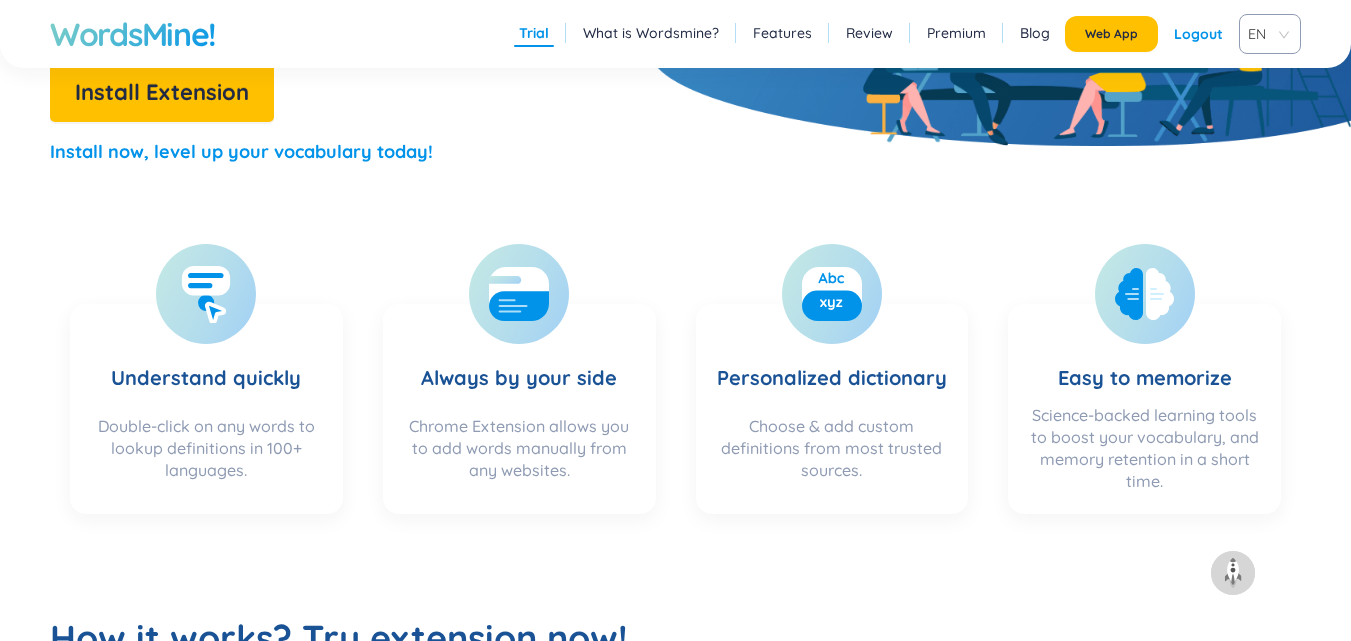 scroll, scrollTop: 167, scrollLeft: 0, axis: vertical 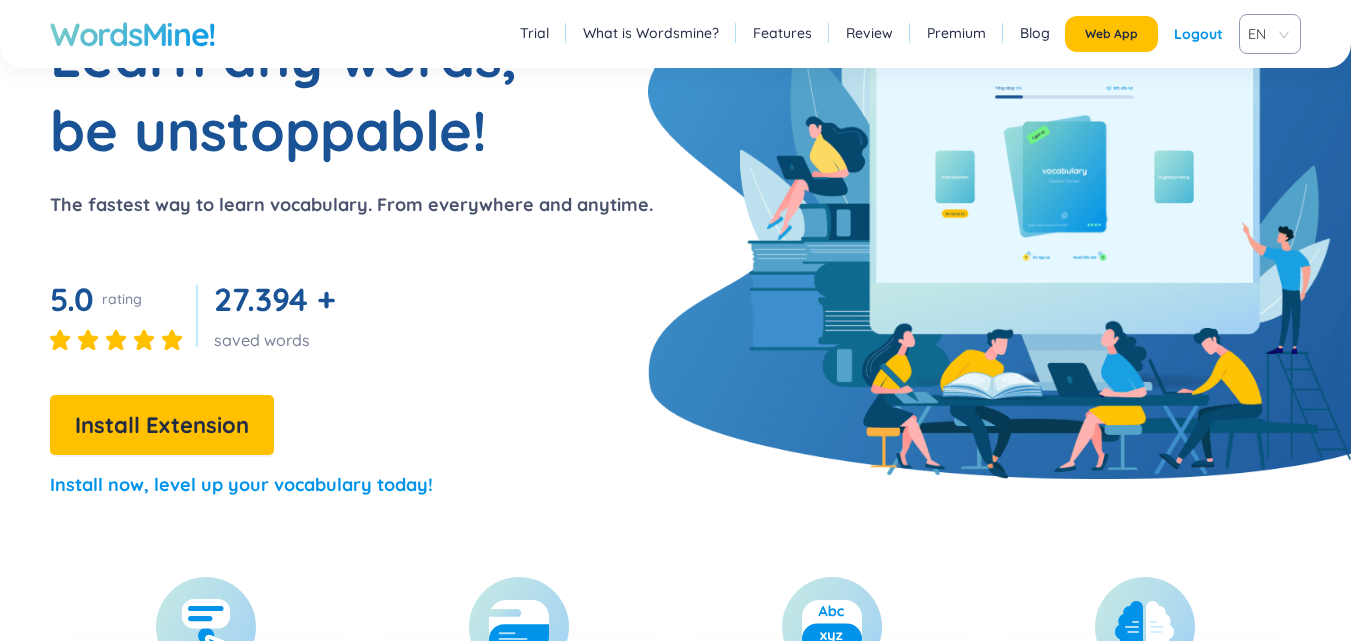 click on "Trial" at bounding box center [534, 33] 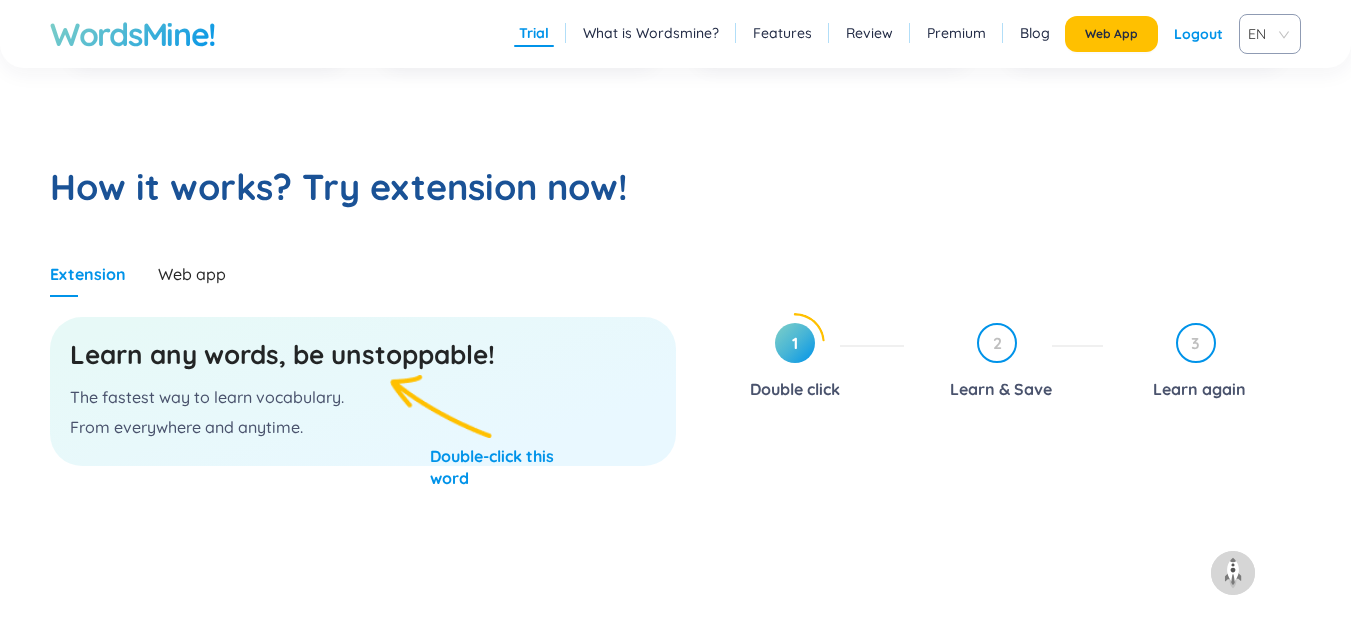 scroll, scrollTop: 1034, scrollLeft: 0, axis: vertical 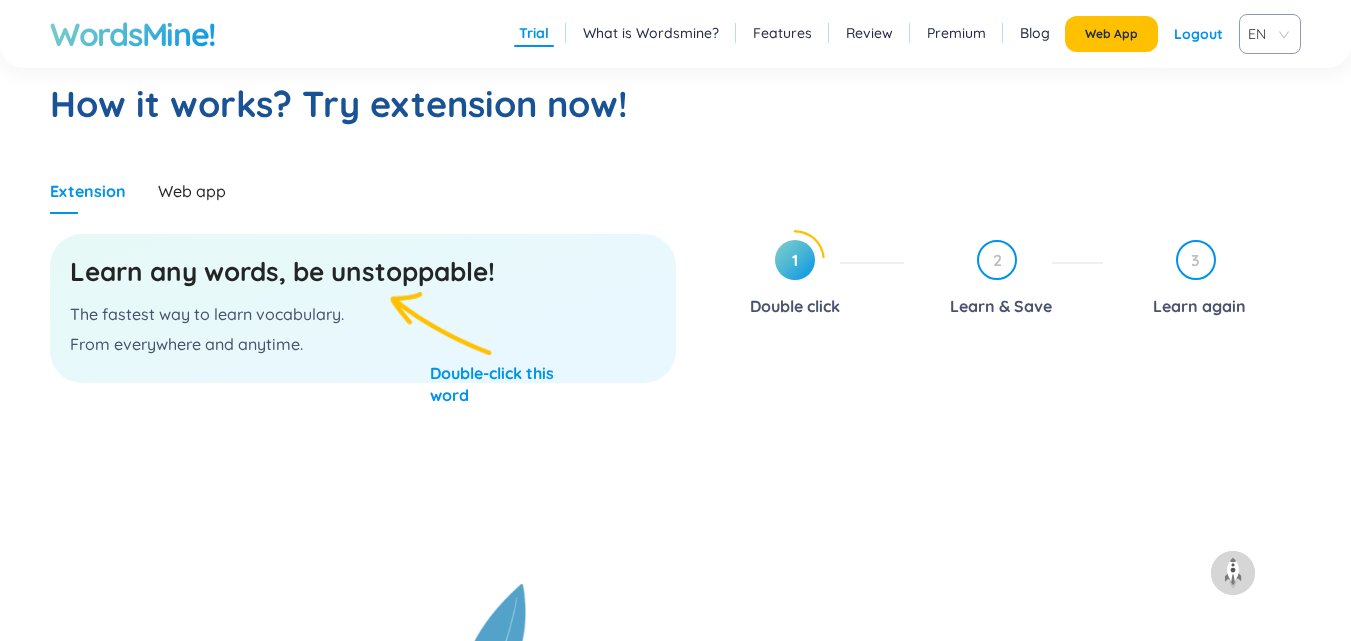 click on "Learn any words, be unstoppable!" at bounding box center [363, 272] 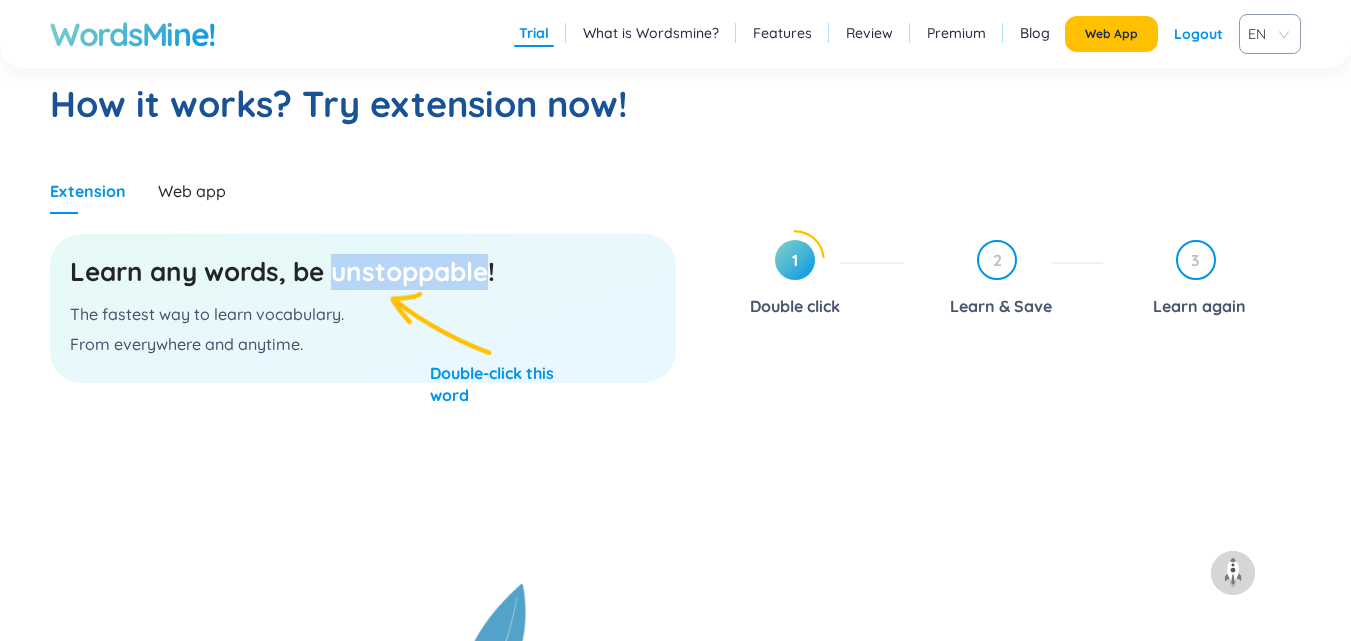 click on "Learn any words, be unstoppable!" at bounding box center [363, 272] 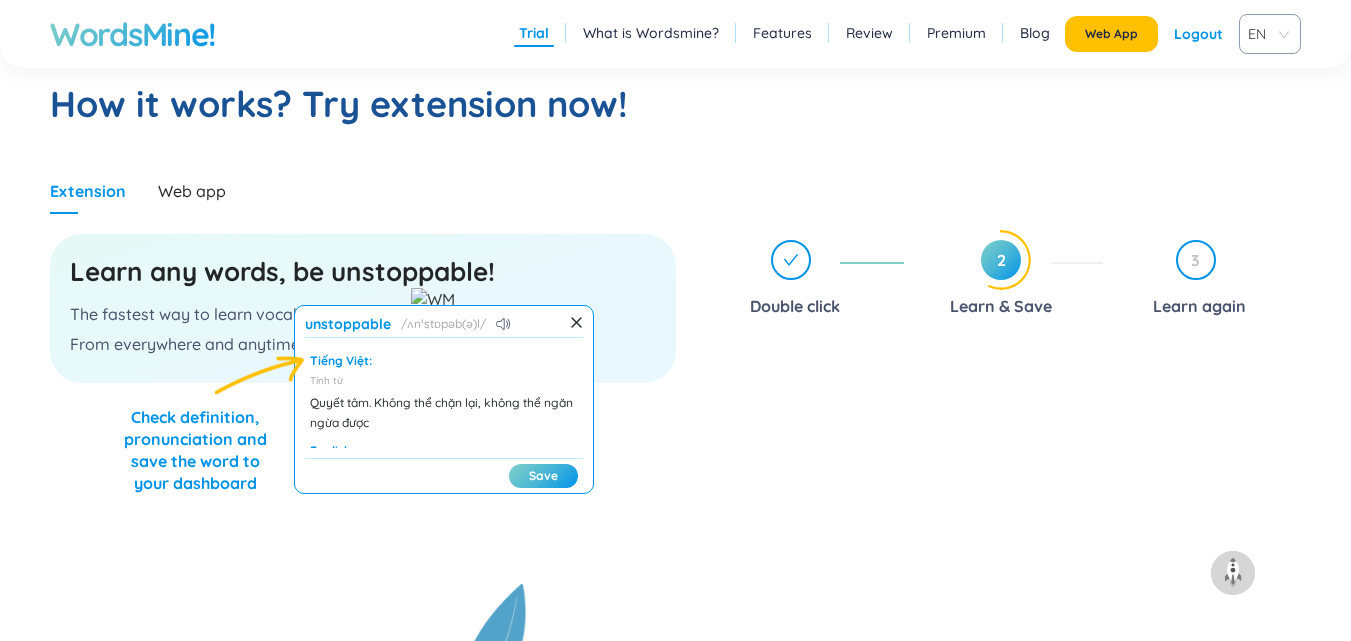 click on "Tiếng Việt:" at bounding box center [444, 361] 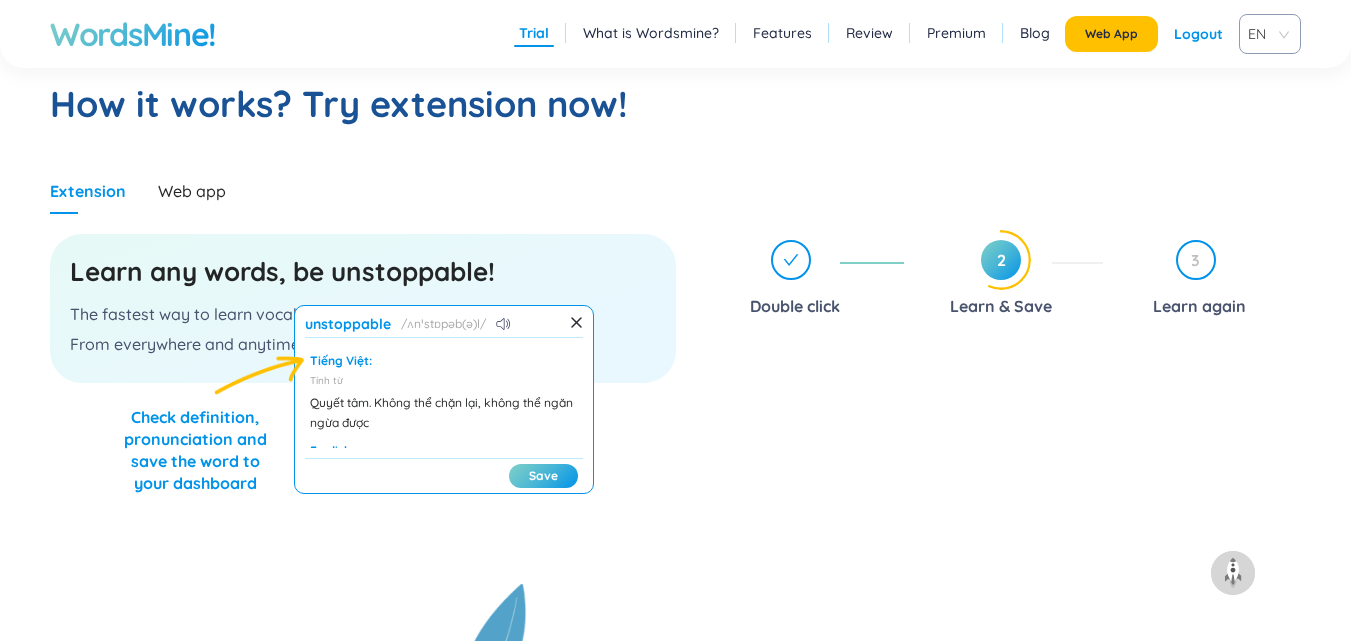 click on "Tiếng Việt:" at bounding box center [444, 361] 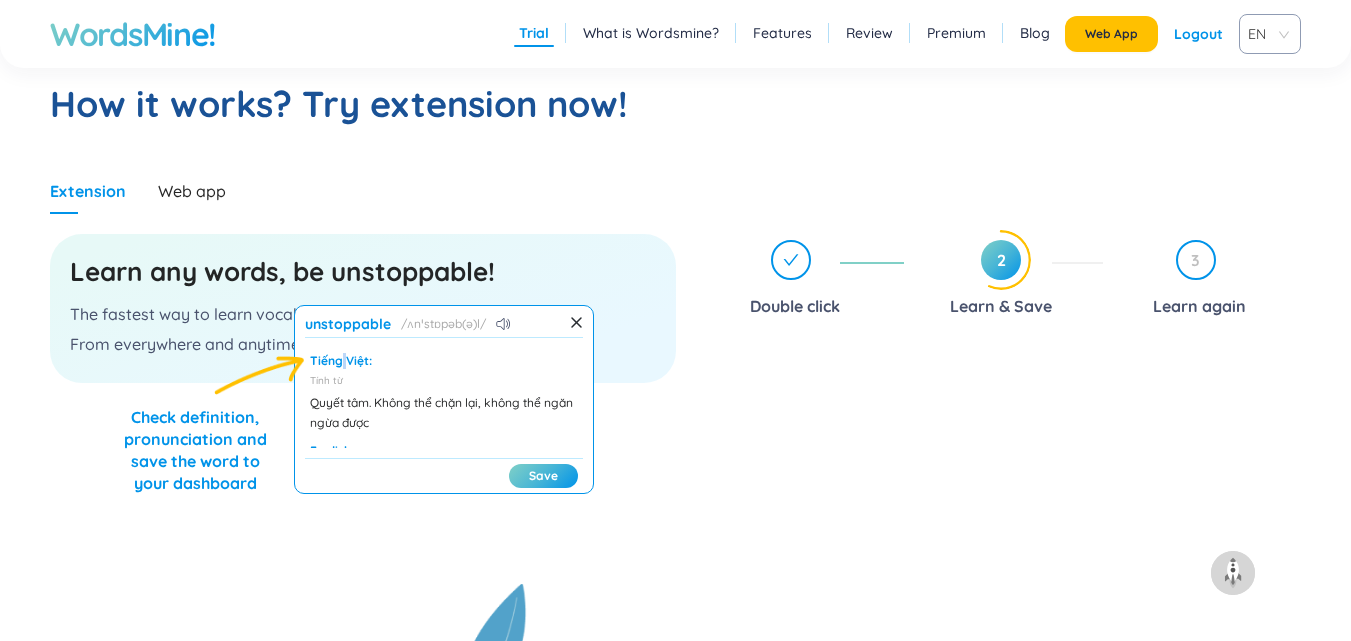 click on "Tiếng Việt:" at bounding box center (444, 361) 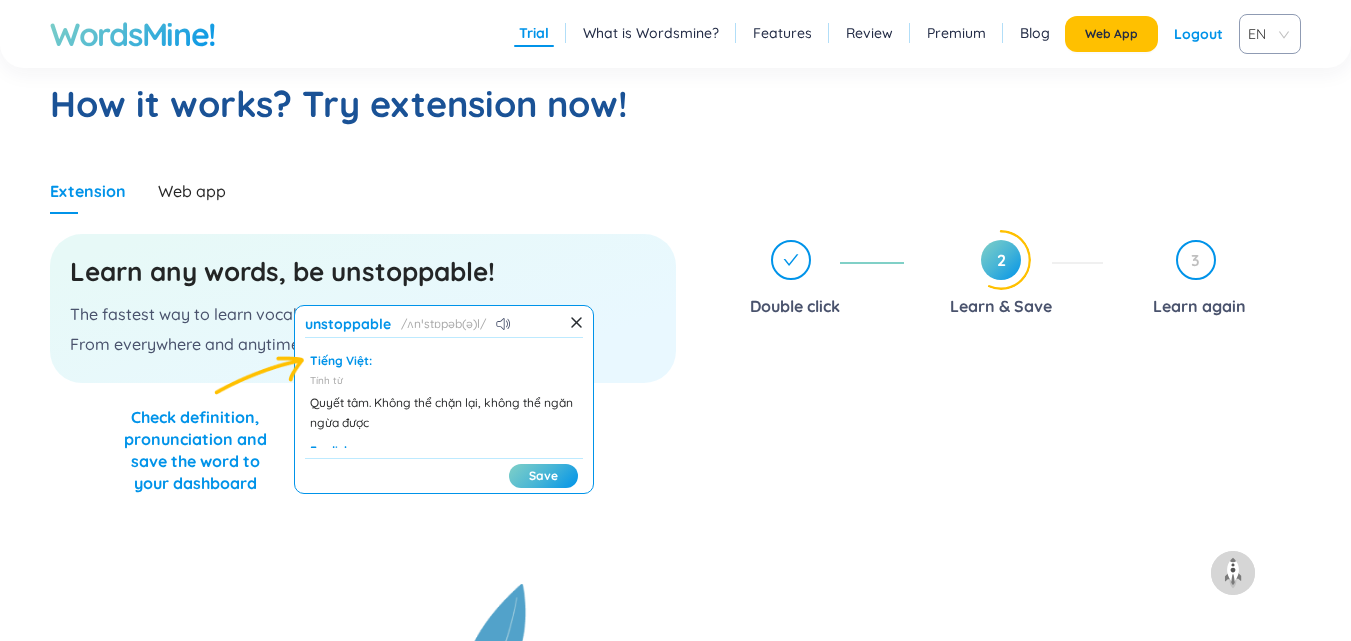 click on "Tiếng Việt:" at bounding box center (444, 361) 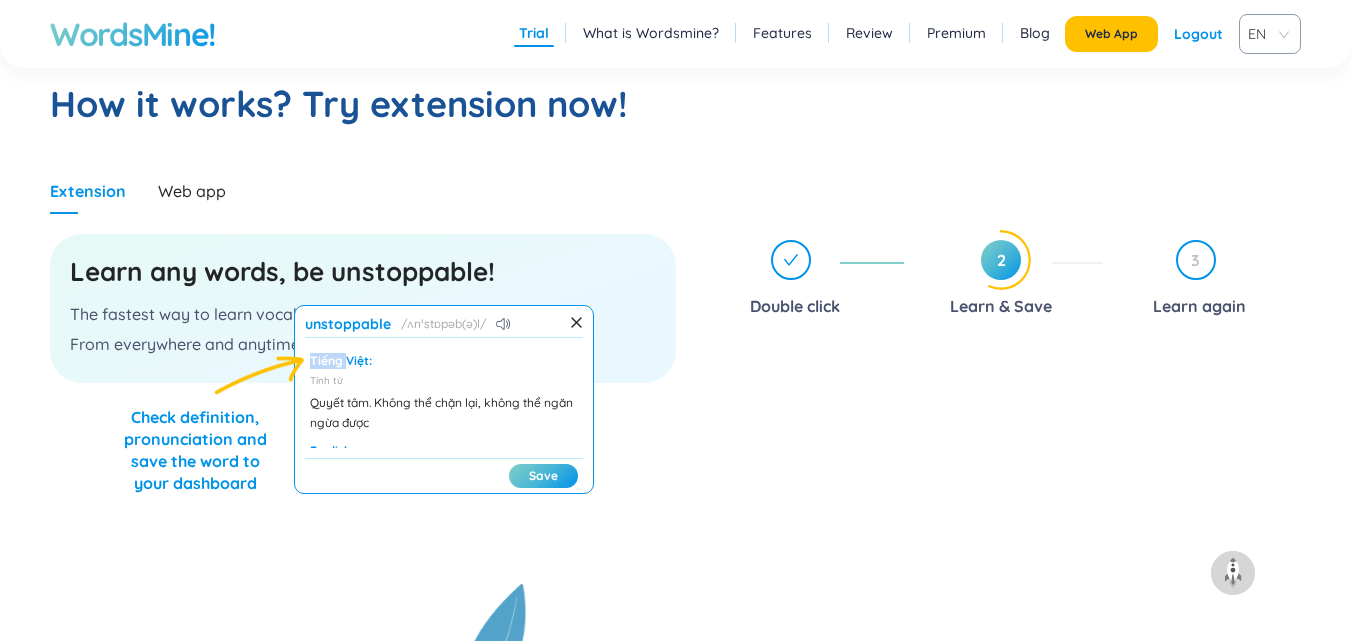 click on "Tiếng Việt:" at bounding box center (444, 361) 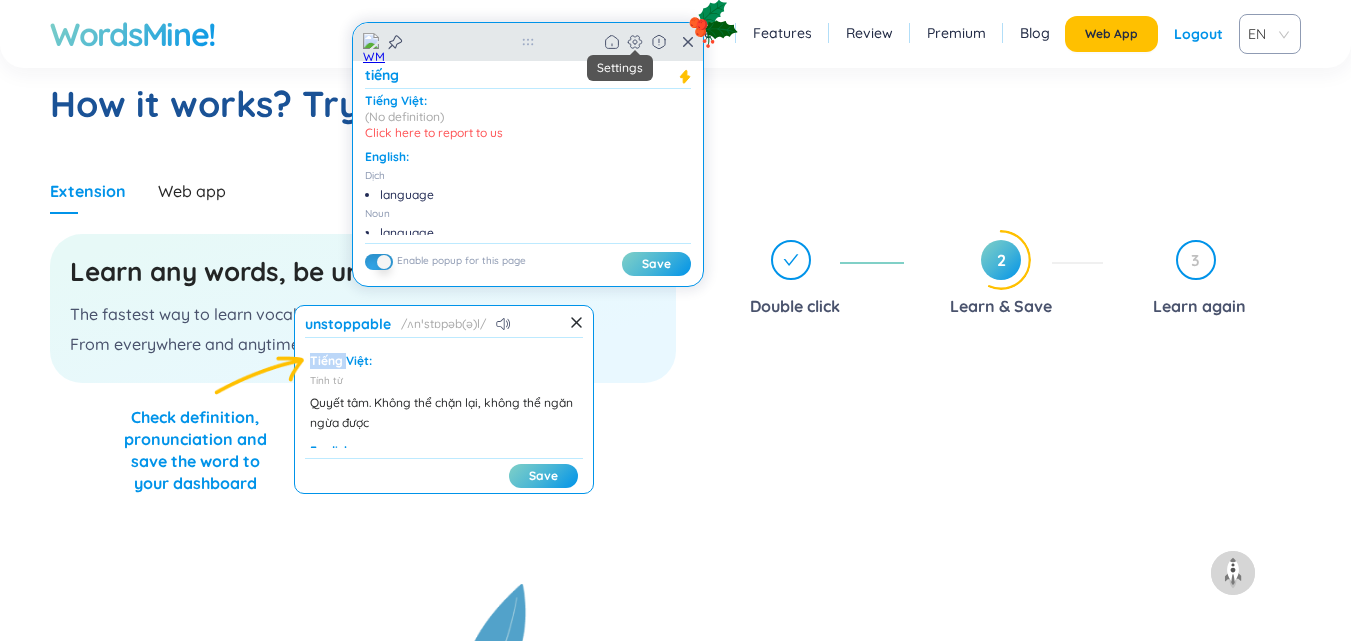 click 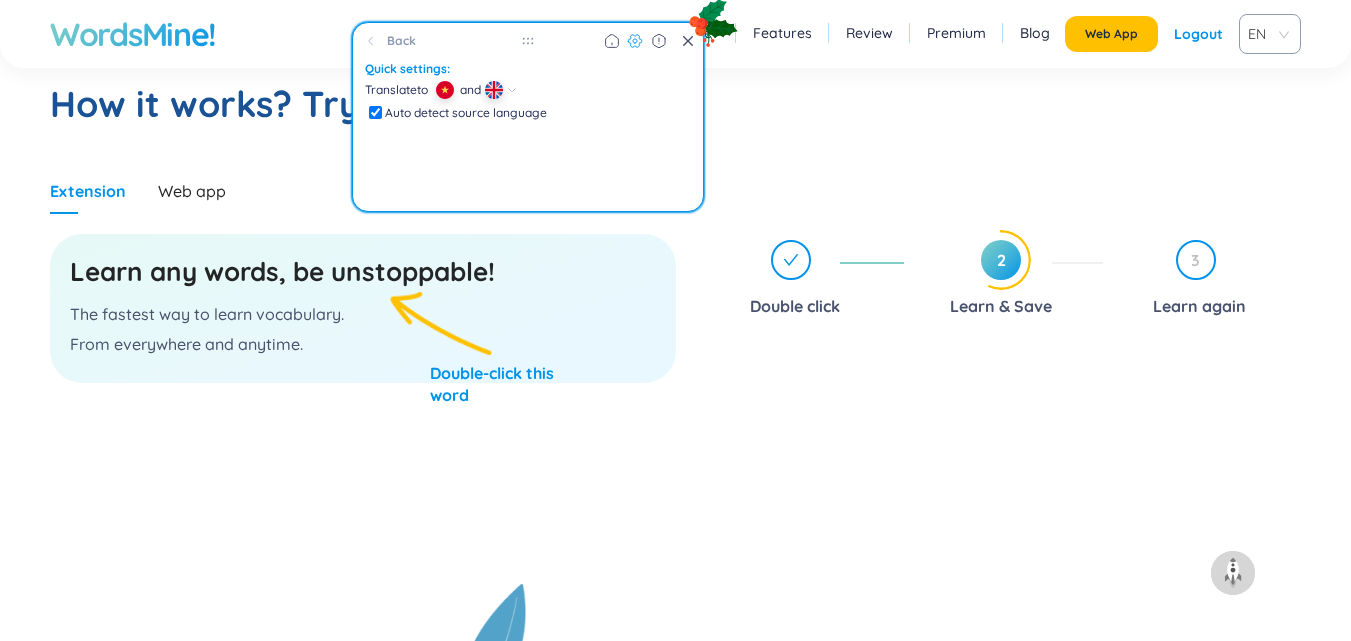 click at bounding box center [474, 90] 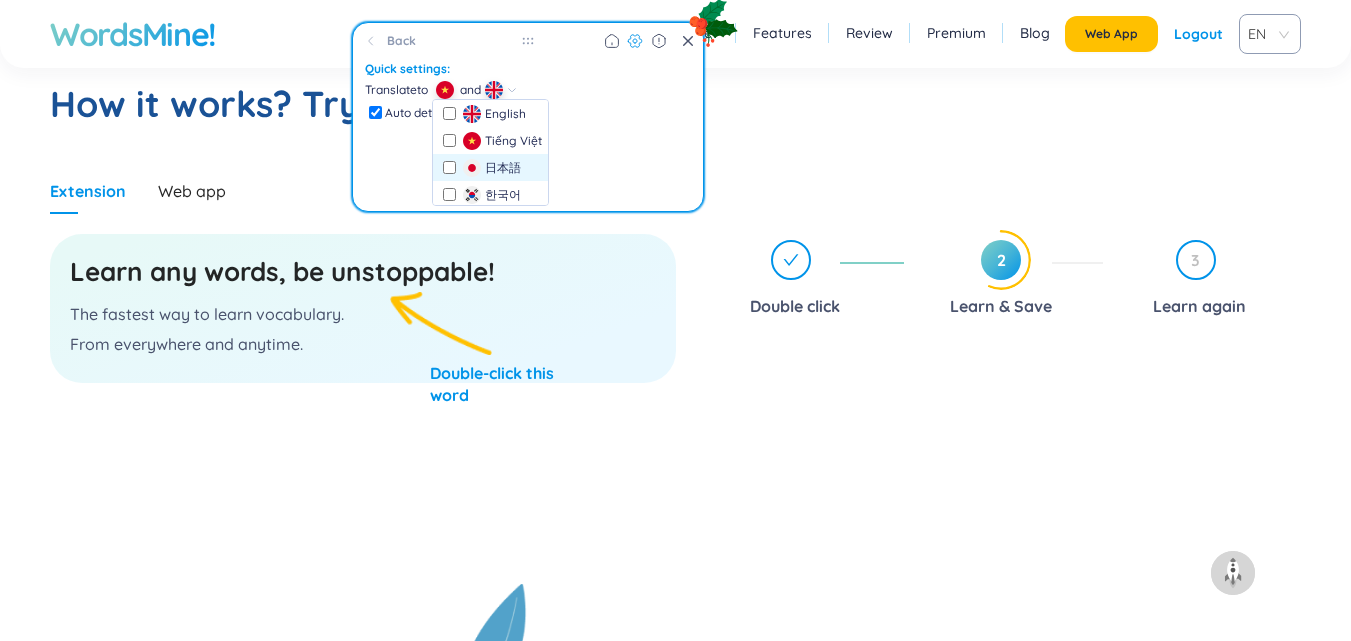 scroll, scrollTop: 111, scrollLeft: 0, axis: vertical 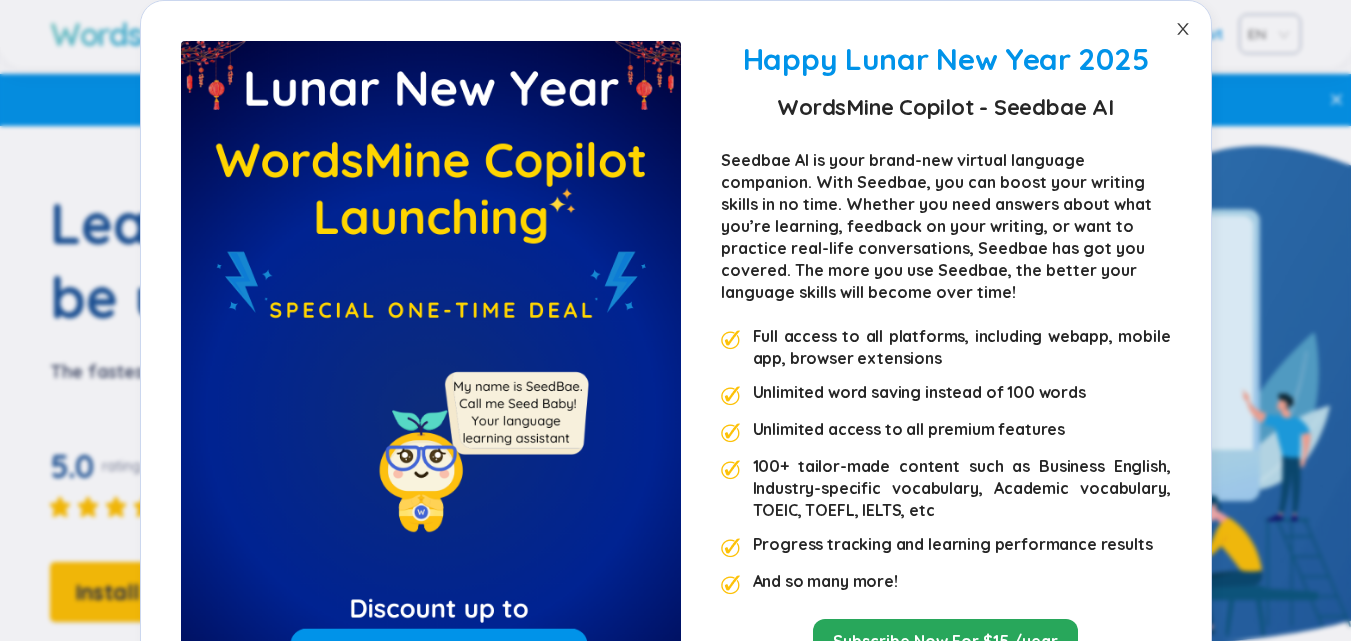 click 